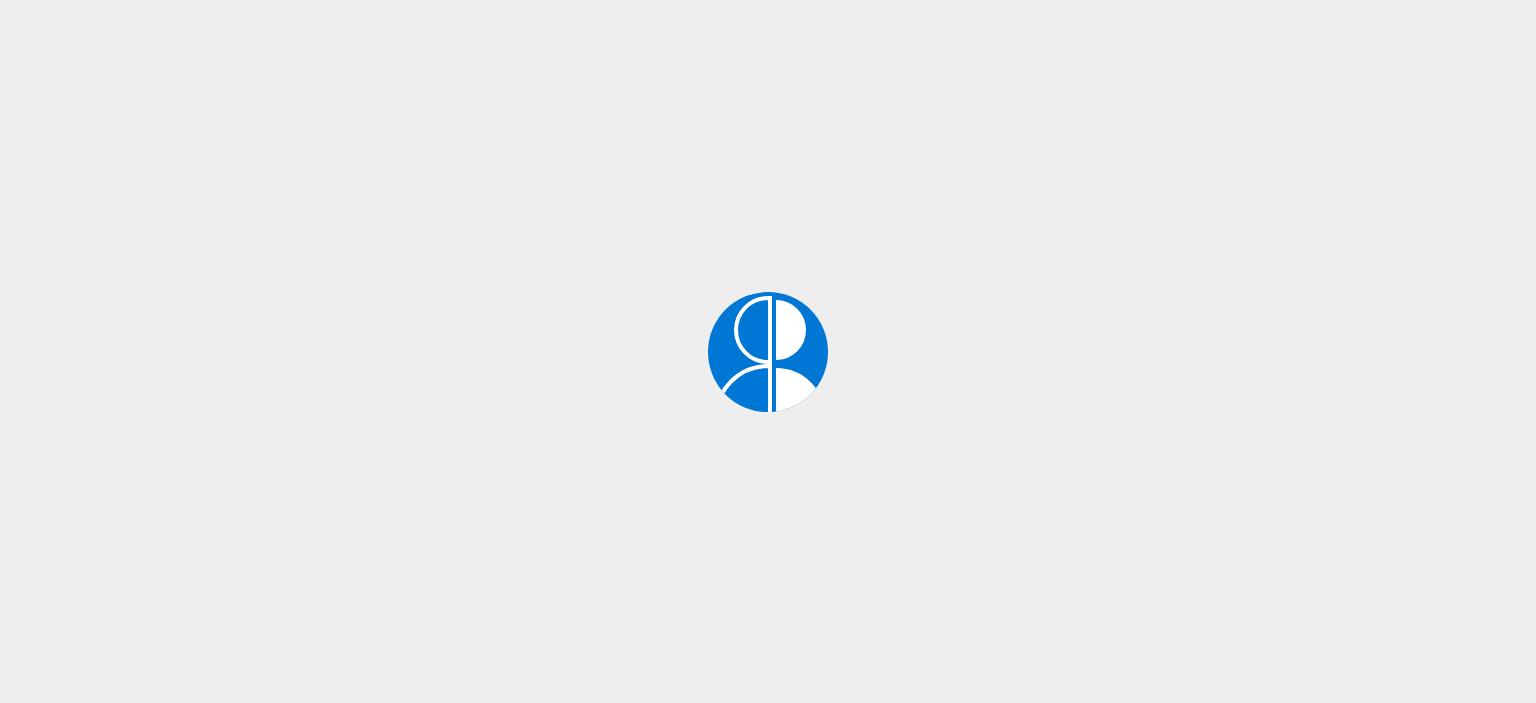 scroll, scrollTop: 0, scrollLeft: 0, axis: both 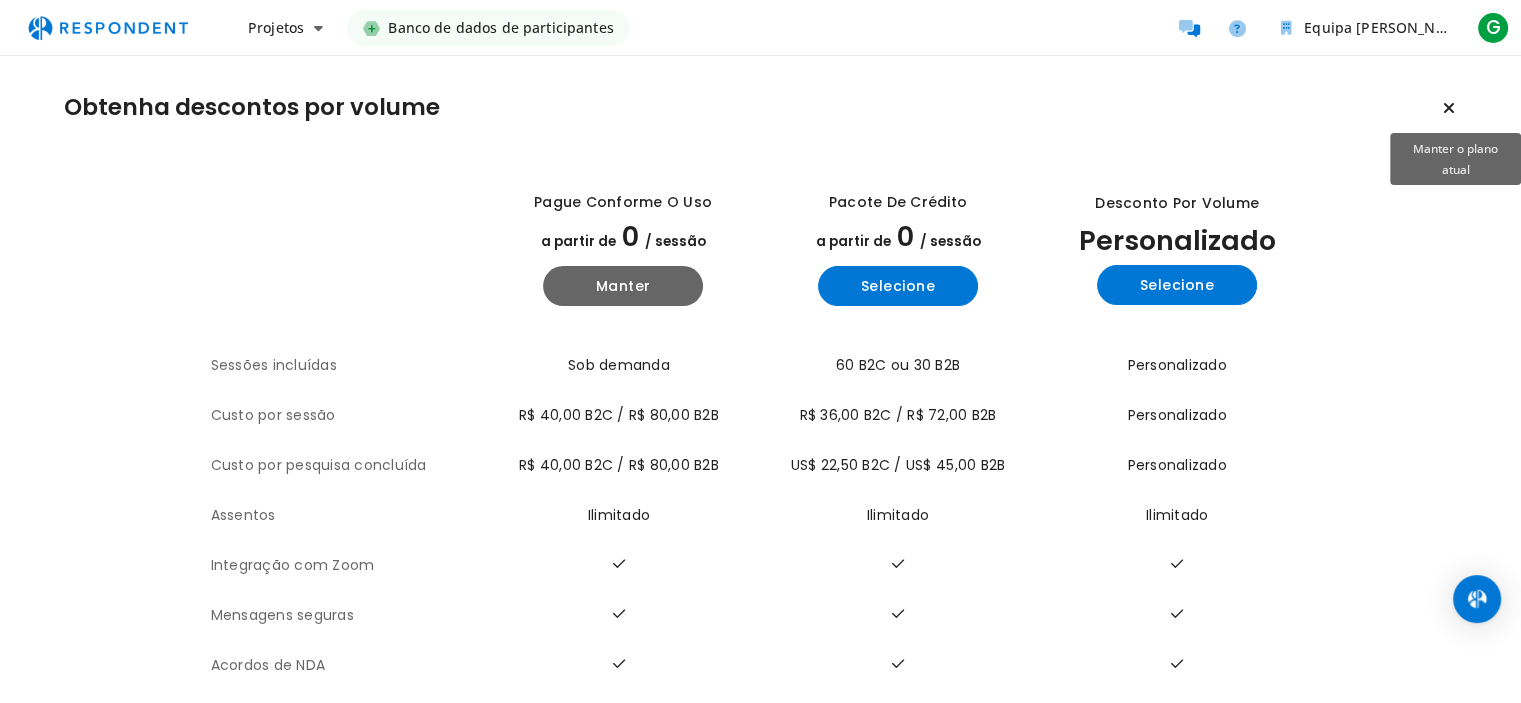 click at bounding box center [1449, 108] 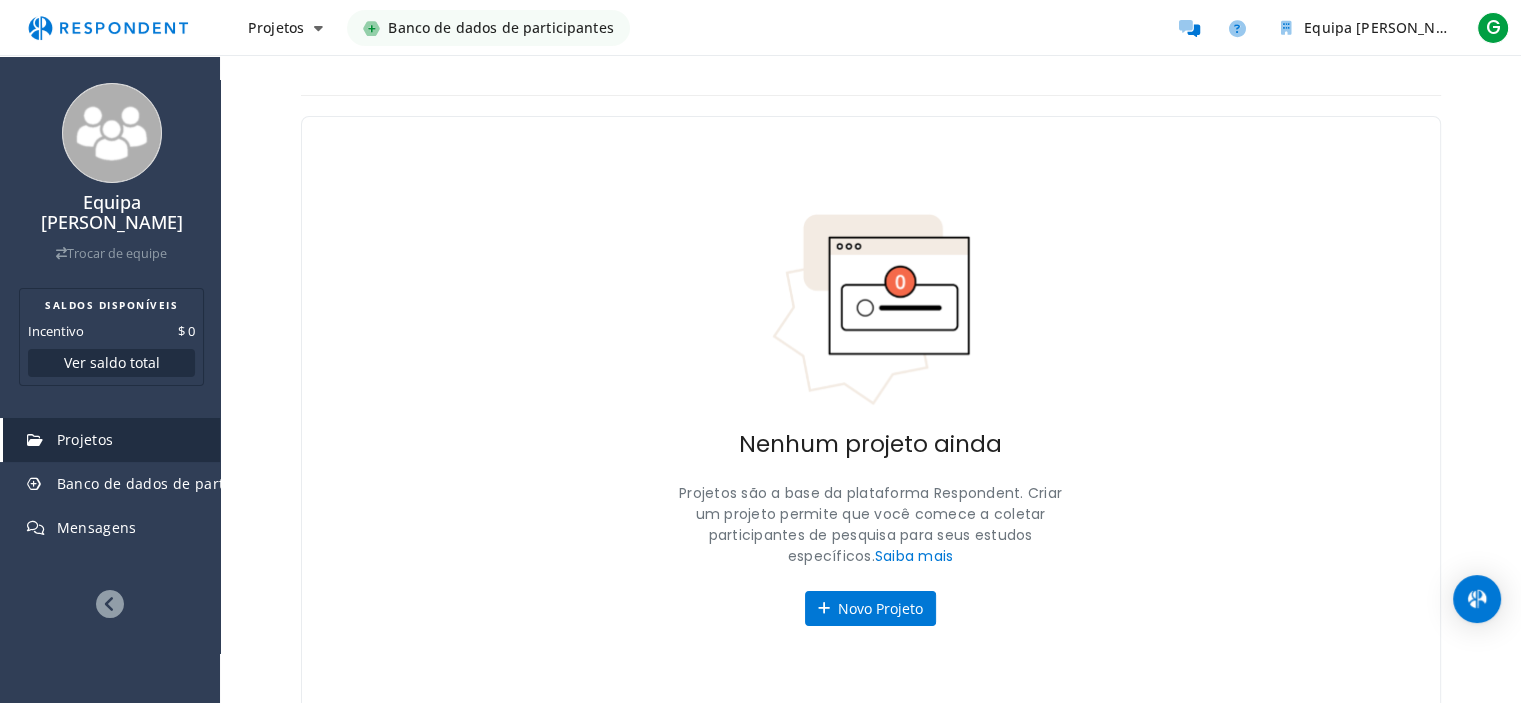 scroll, scrollTop: 11, scrollLeft: 0, axis: vertical 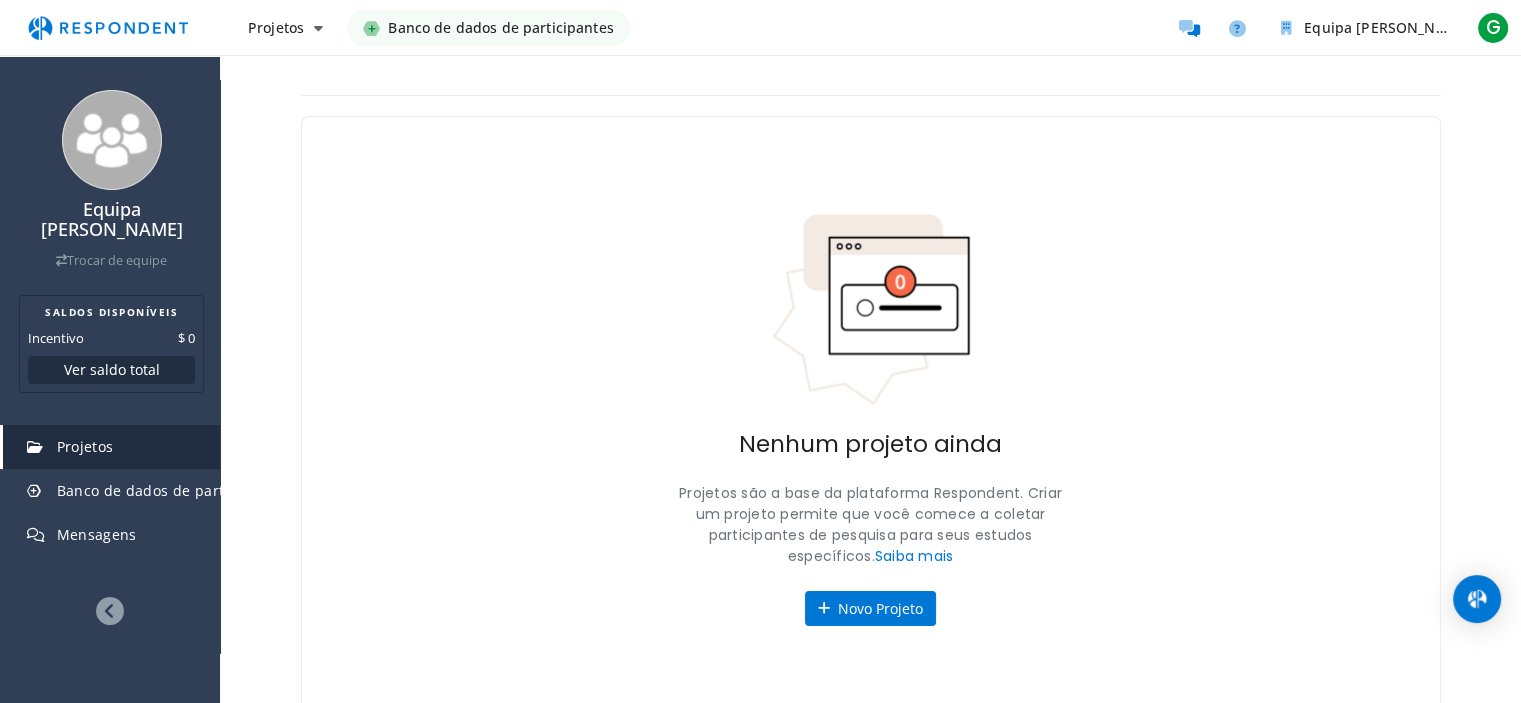 click on "Banco de dados de participantes" at bounding box center [500, 27] 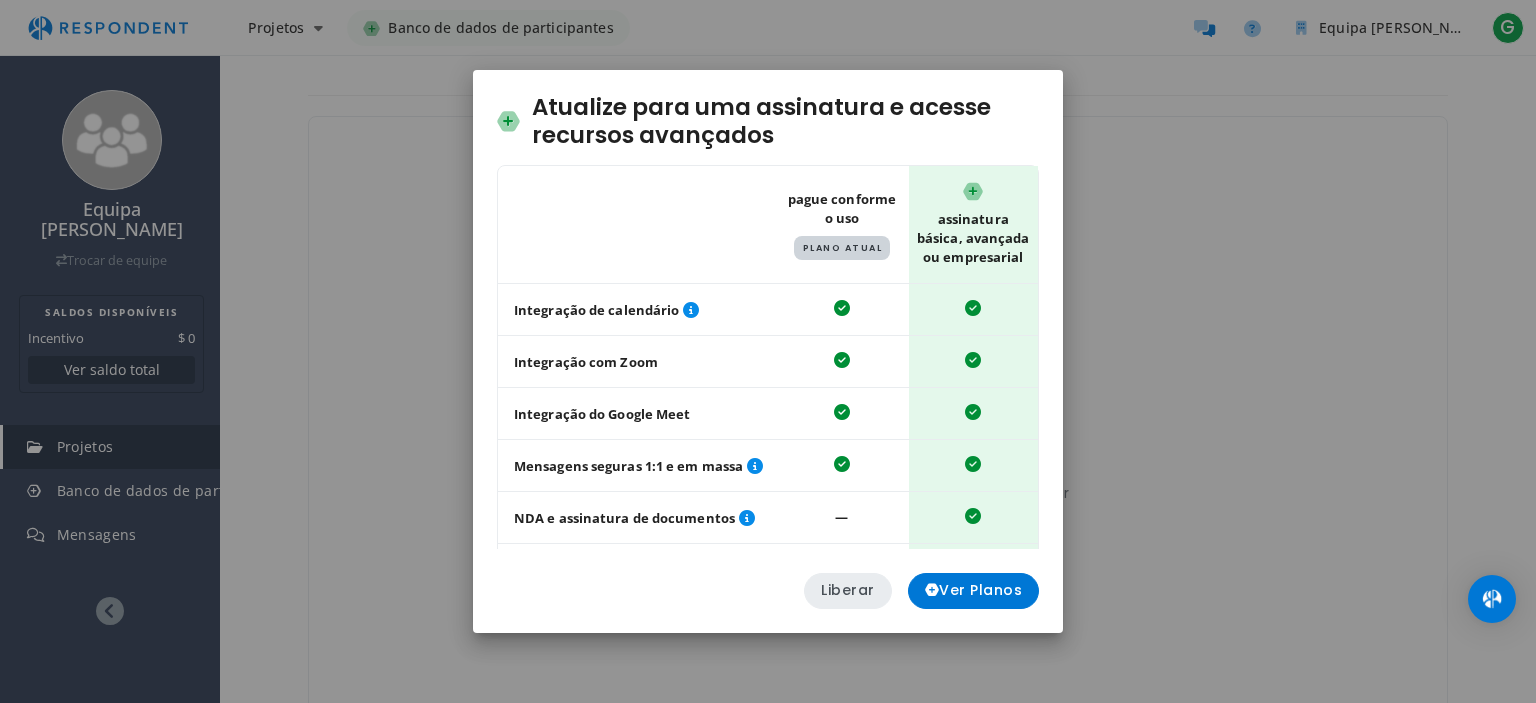click on "Liberar" 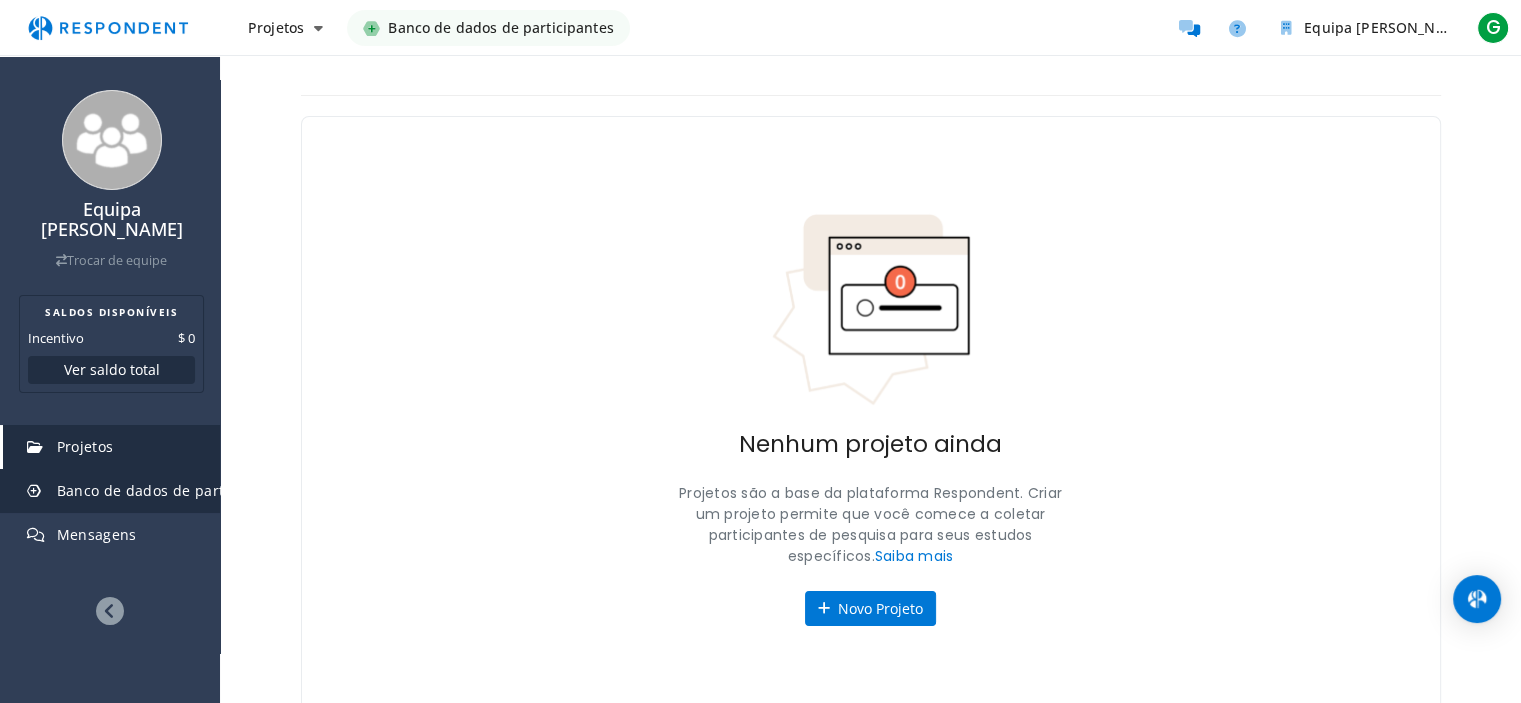 click on "Banco de dados de participantes" at bounding box center (173, 490) 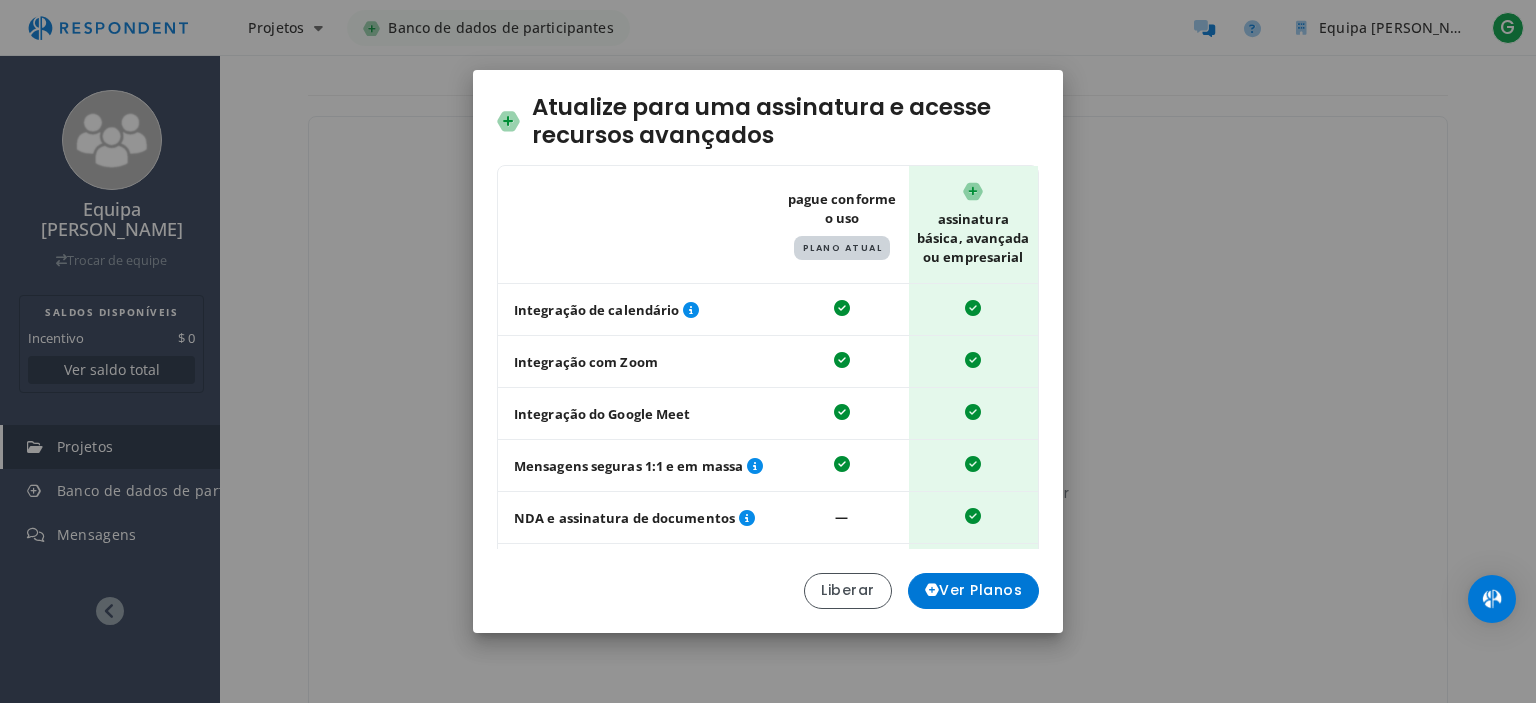 click on "Atualize para uma assinatura e acesse recursos avançados             Tabela mostrando uma comparação entre o plano pré-pago e os planos de assinatura básica, avançada ou empresarial           Pague conforme o uso Plano Atual             Assinatura básica, avançada ou empresarial             Integração de calendário                                 Integração com Zoom                       Integração do Google Meet                       Mensagens seguras 1:1 e em massa                                 NDA e assinatura de documentos                     ―             Banco de dados de participantes                     ―             Filtrar participantes anteriores           ―             Transferir créditos não utilizados                     ―                   Cobrado anualmente • A partir de 0 / ano • Cancele a qualquer momento         Liberar     Ver Planos" at bounding box center [768, 351] 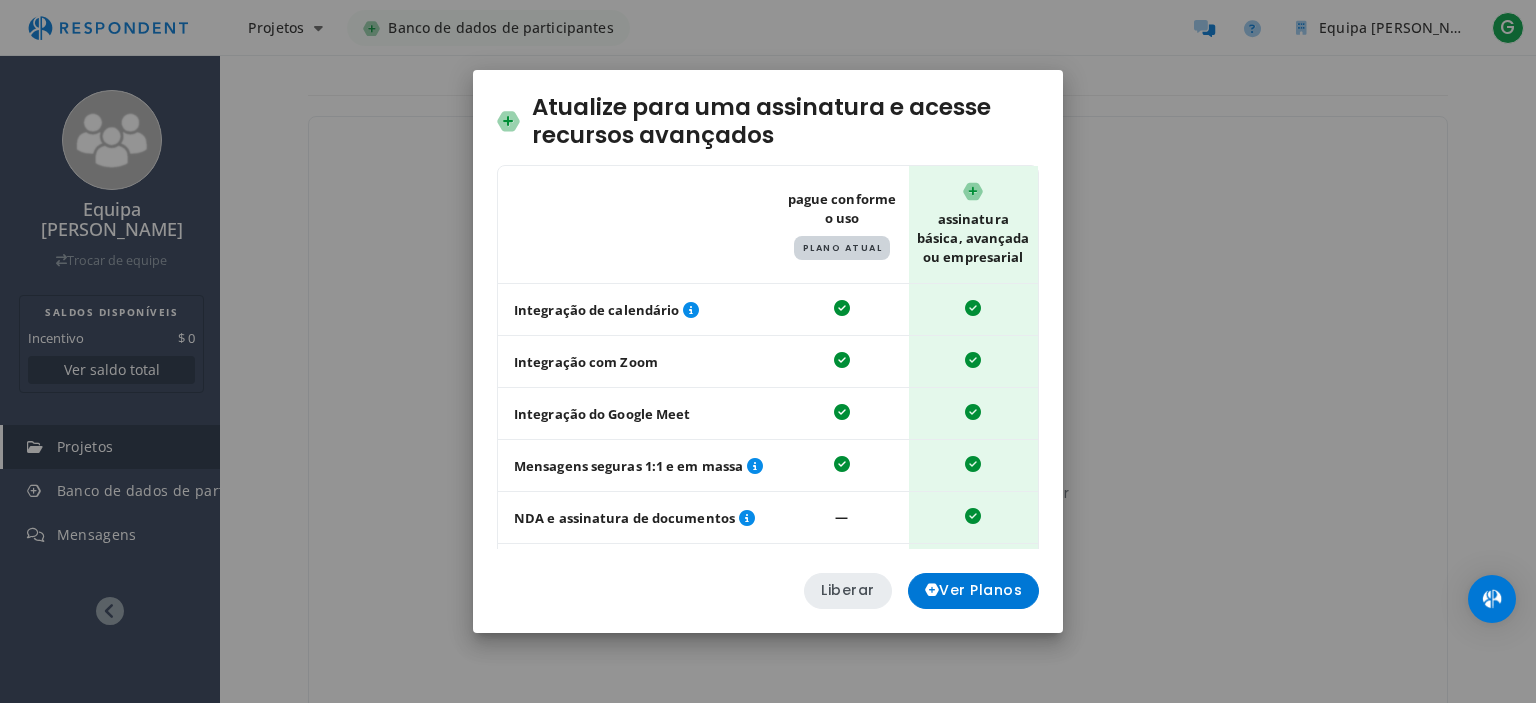click on "Liberar" 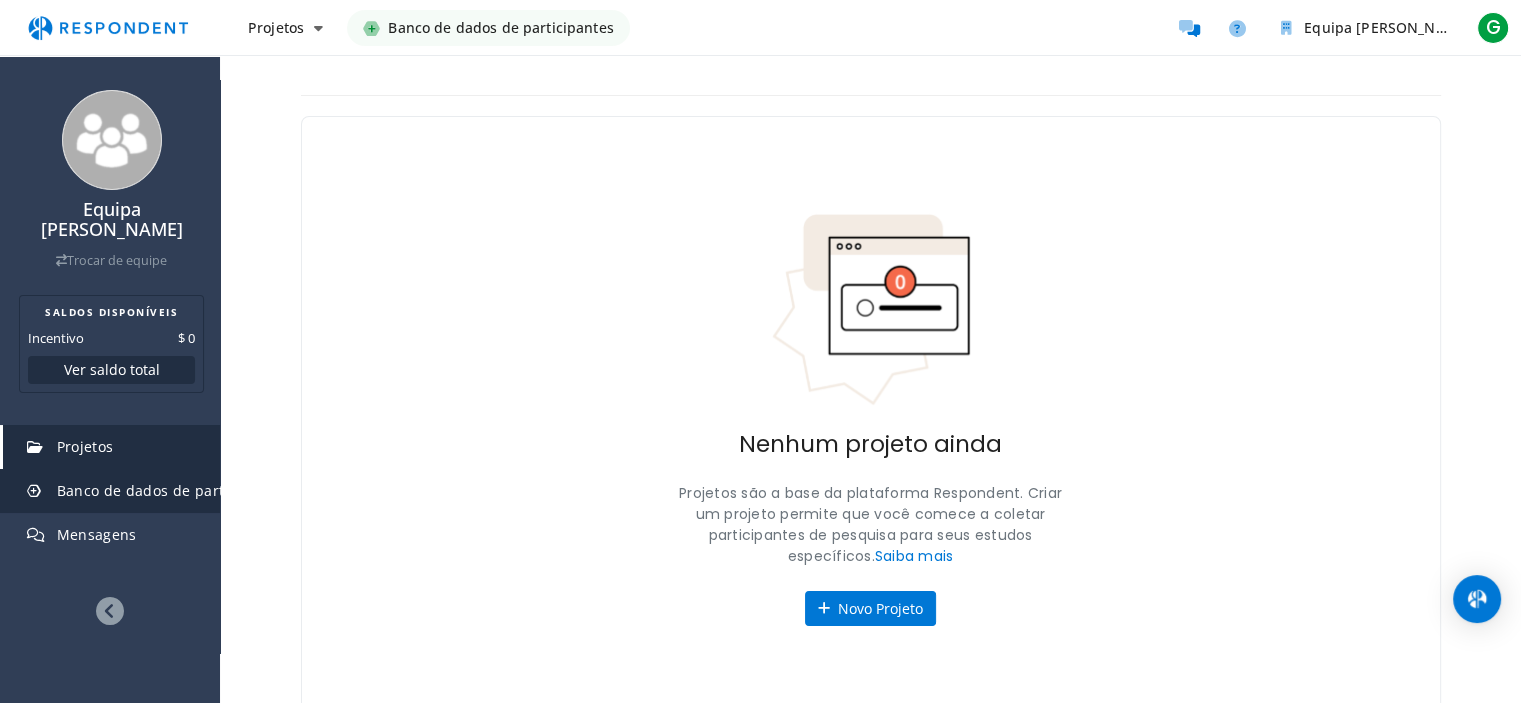 click on "Banco de dados de participantes" at bounding box center [173, 490] 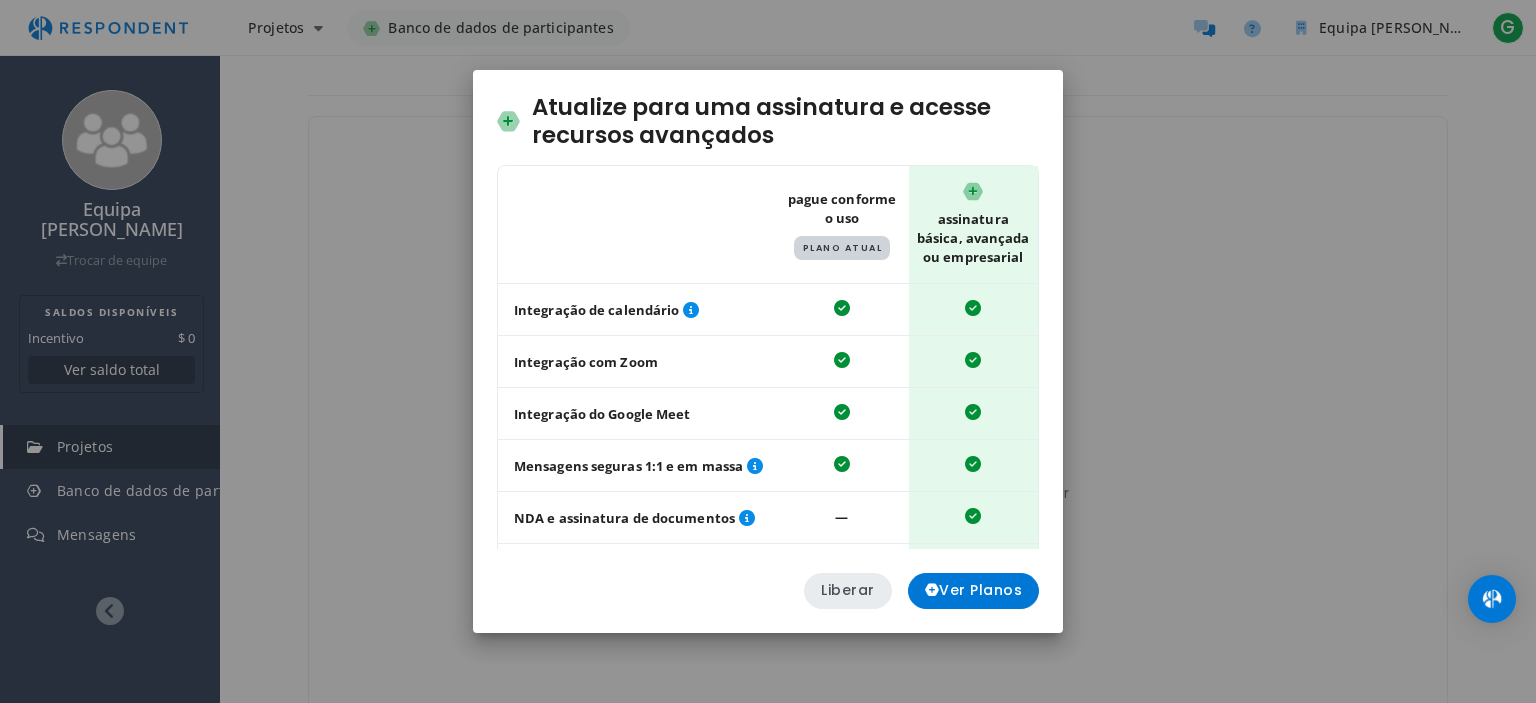 click on "Liberar" 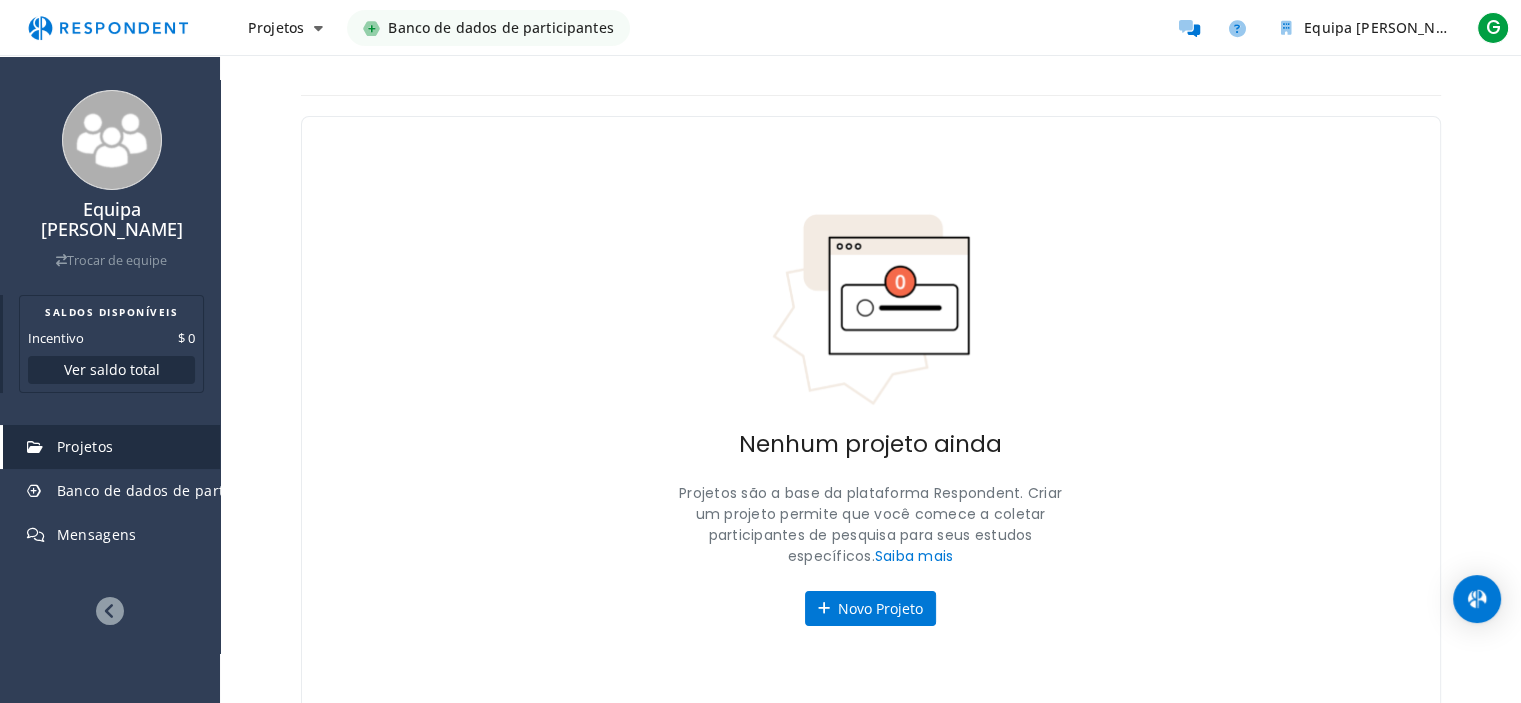 click on "Ver saldo total" at bounding box center (112, 369) 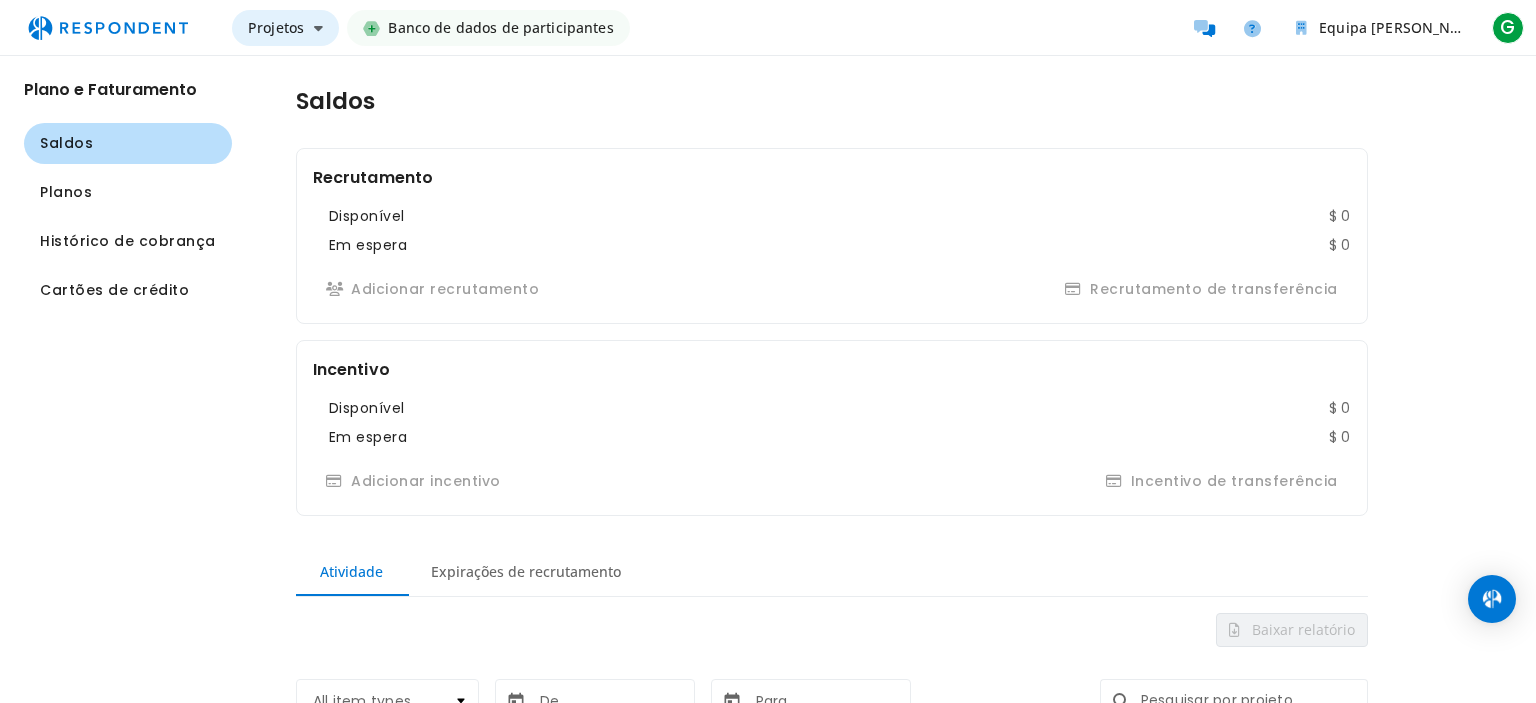 click on "Projetos" at bounding box center [285, 28] 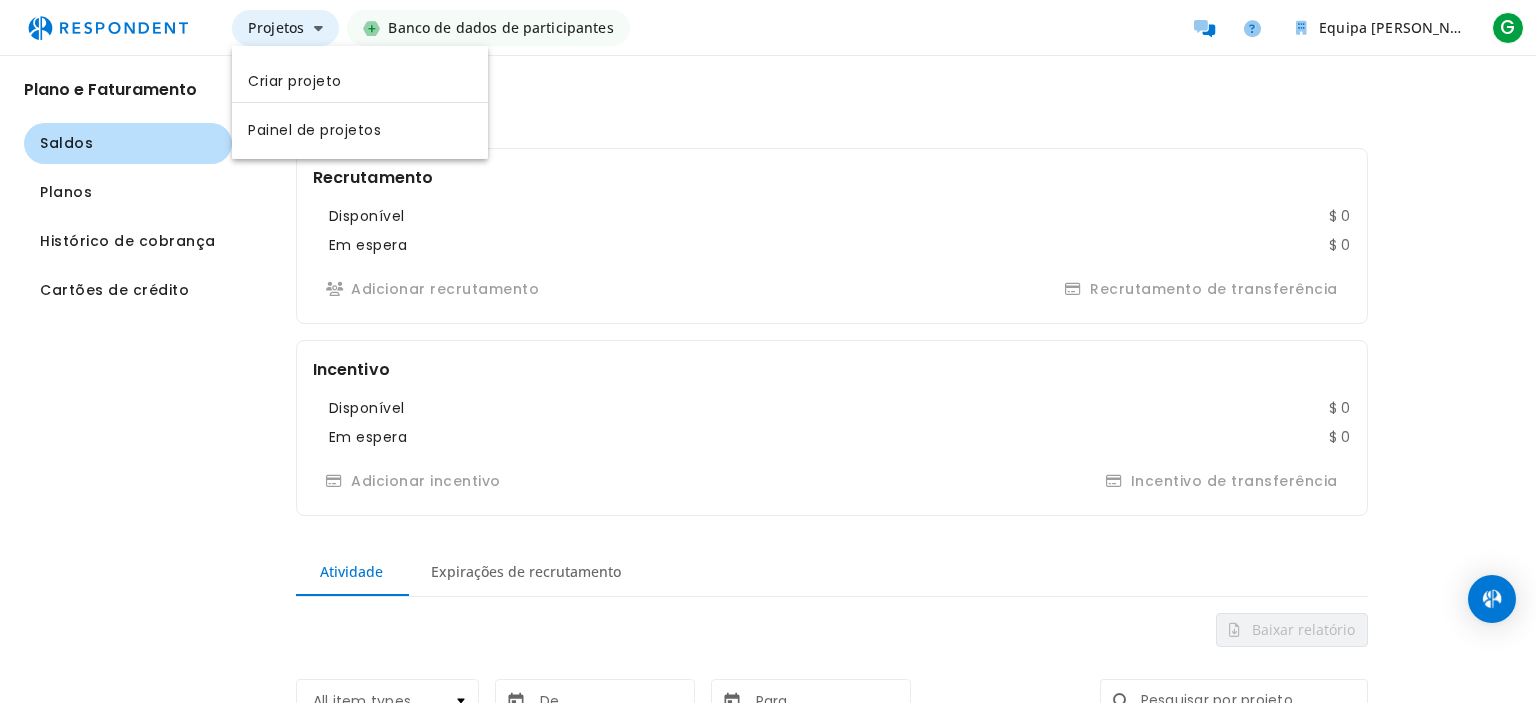 click at bounding box center [768, 351] 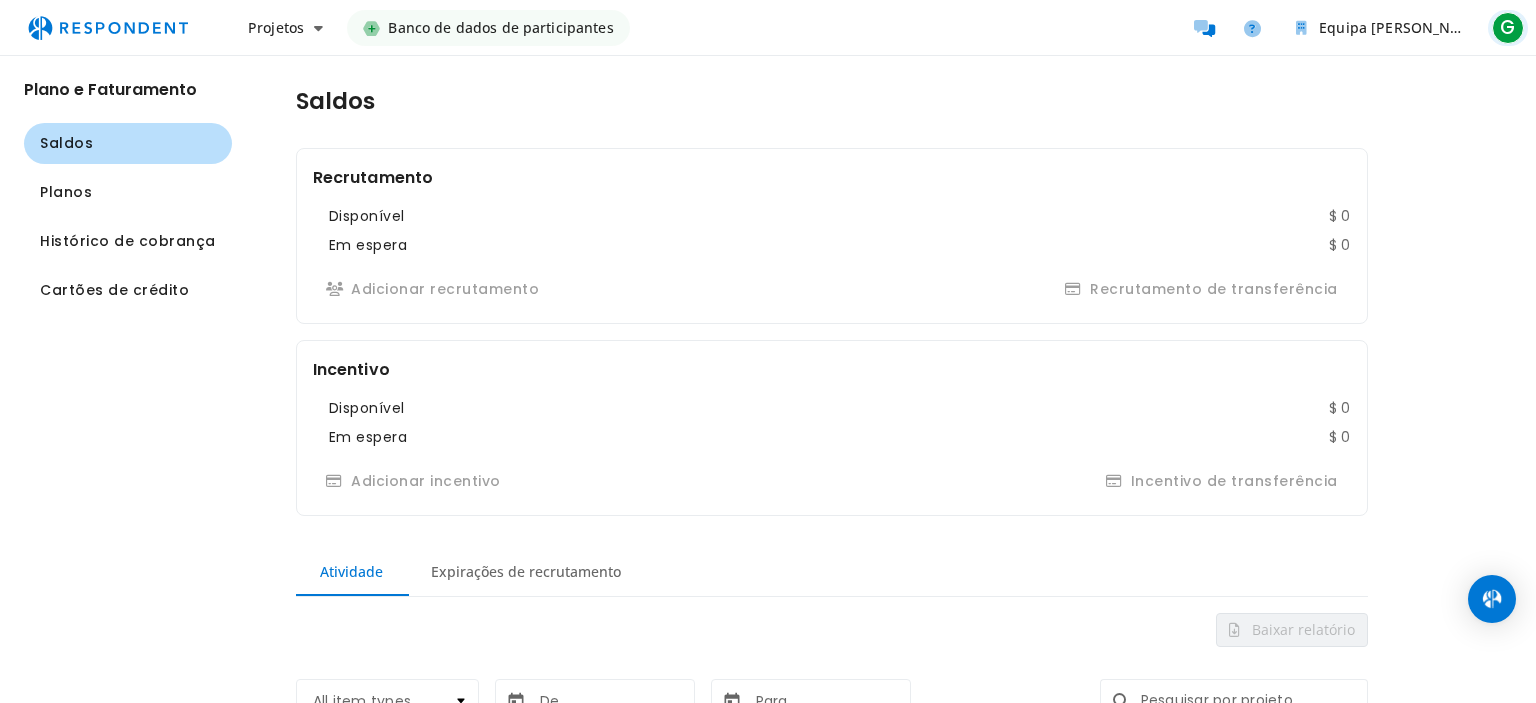 click on "G" at bounding box center [1508, 28] 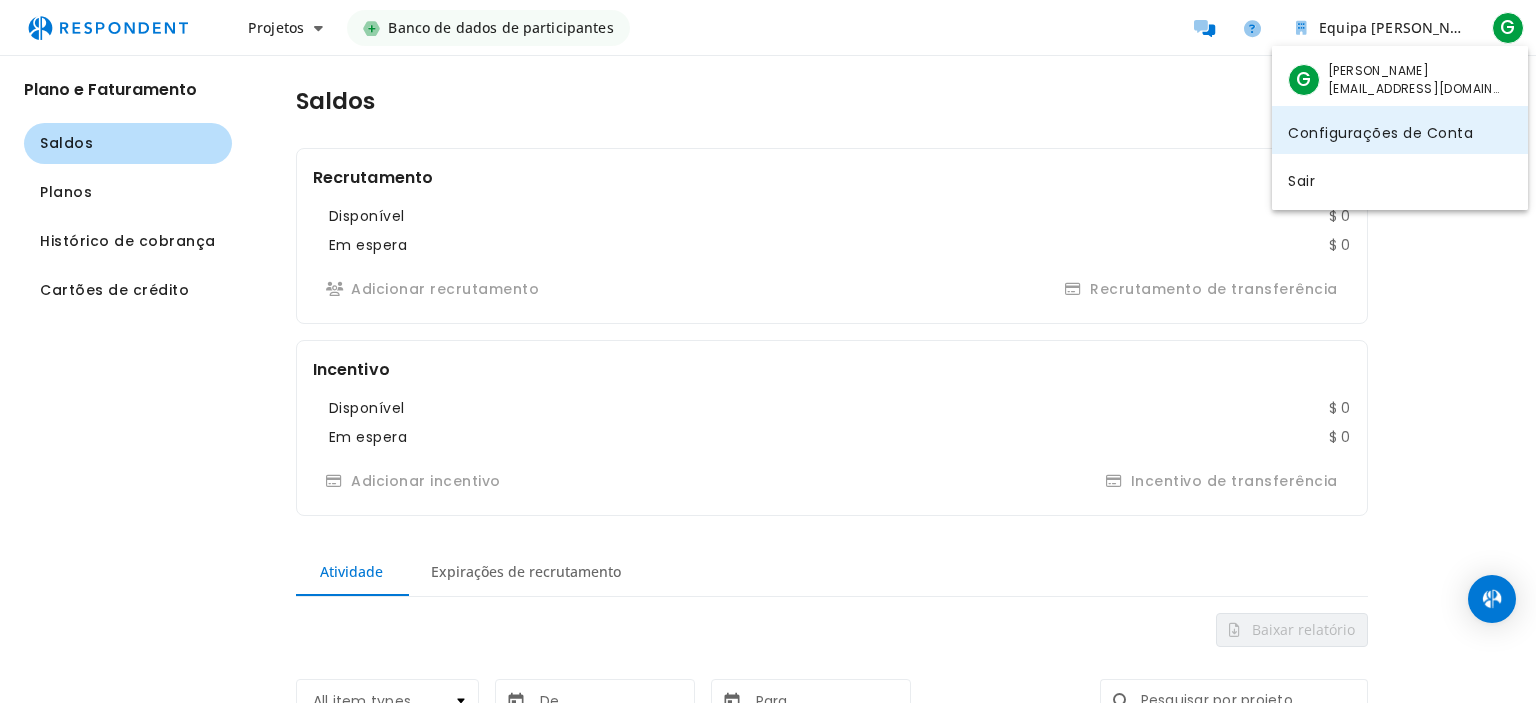 click on "Configurações de Conta" 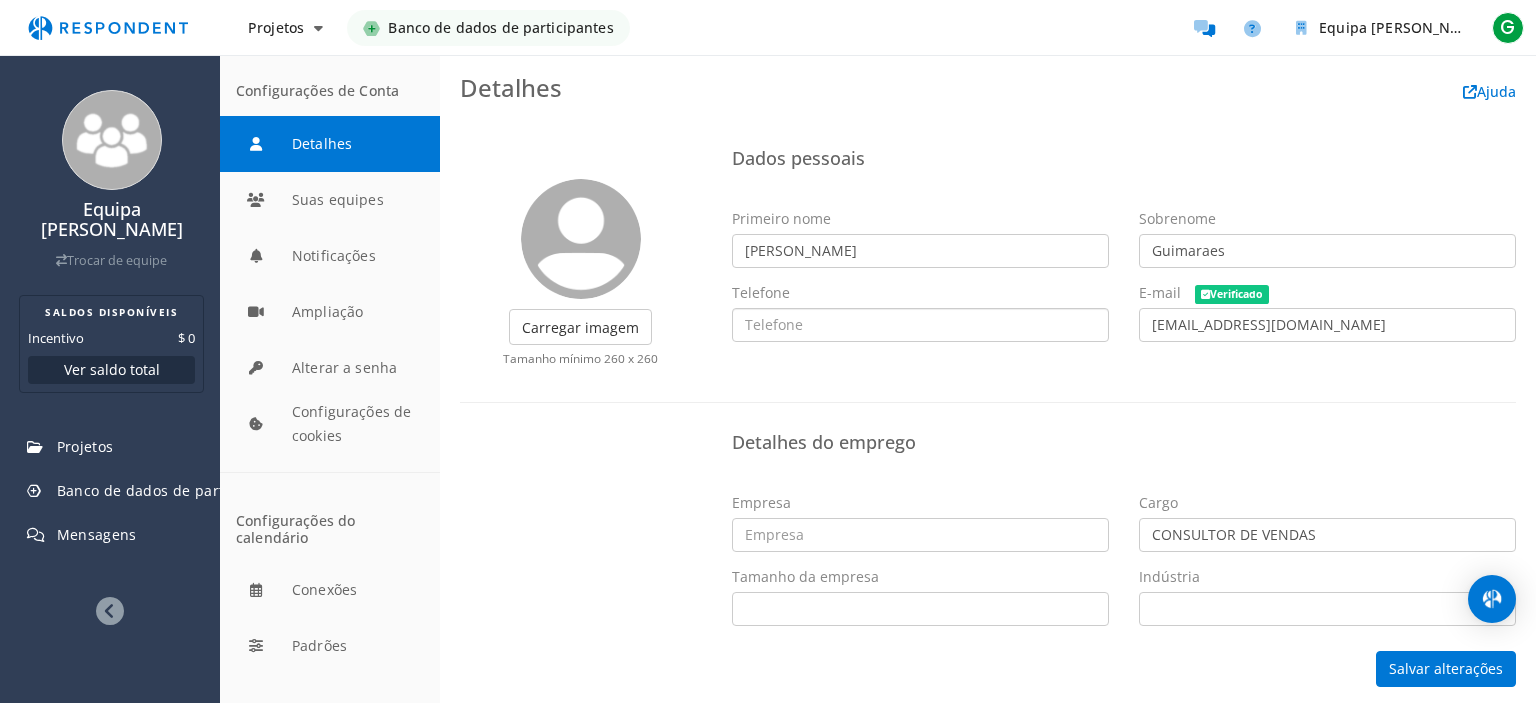 click at bounding box center (920, 325) 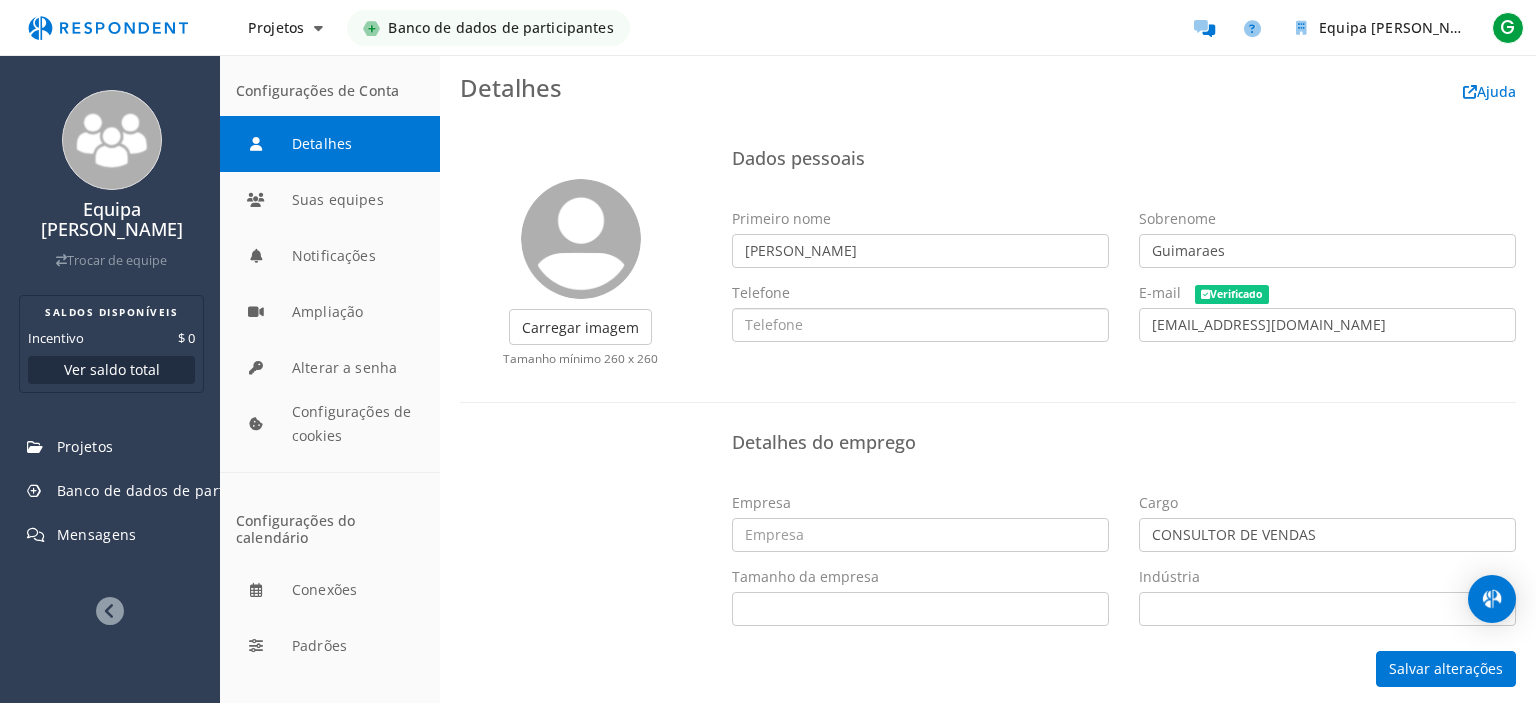 type on "22992397839" 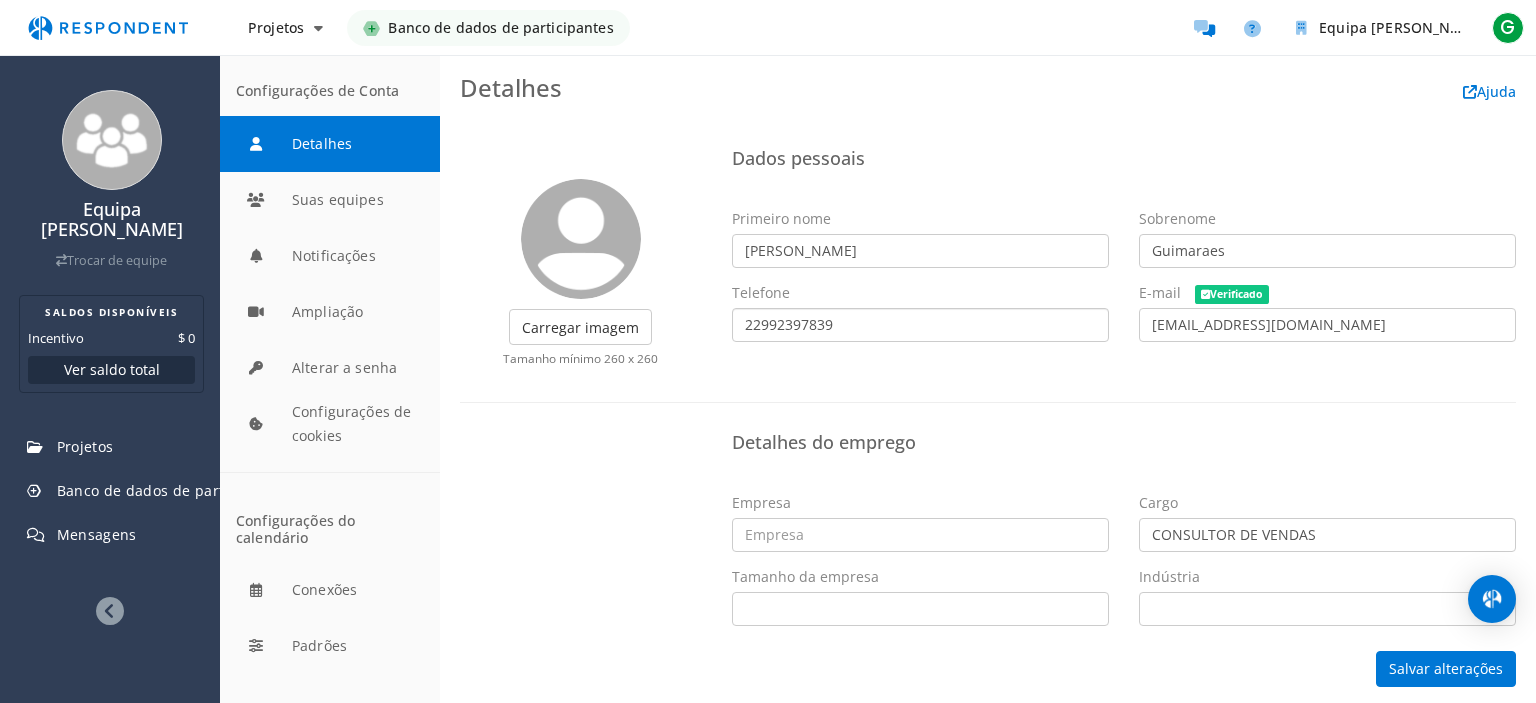 scroll, scrollTop: 3, scrollLeft: 0, axis: vertical 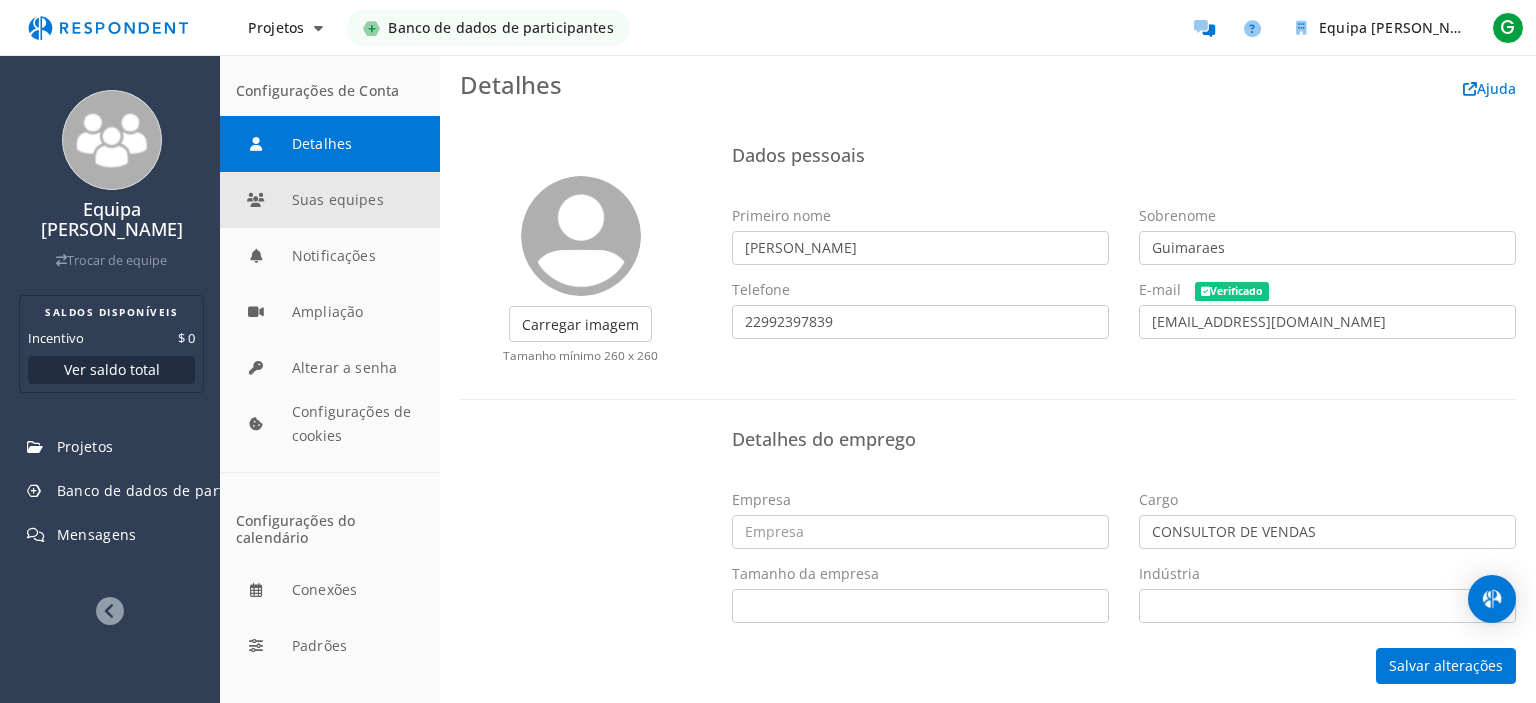 click at bounding box center (330, 200) 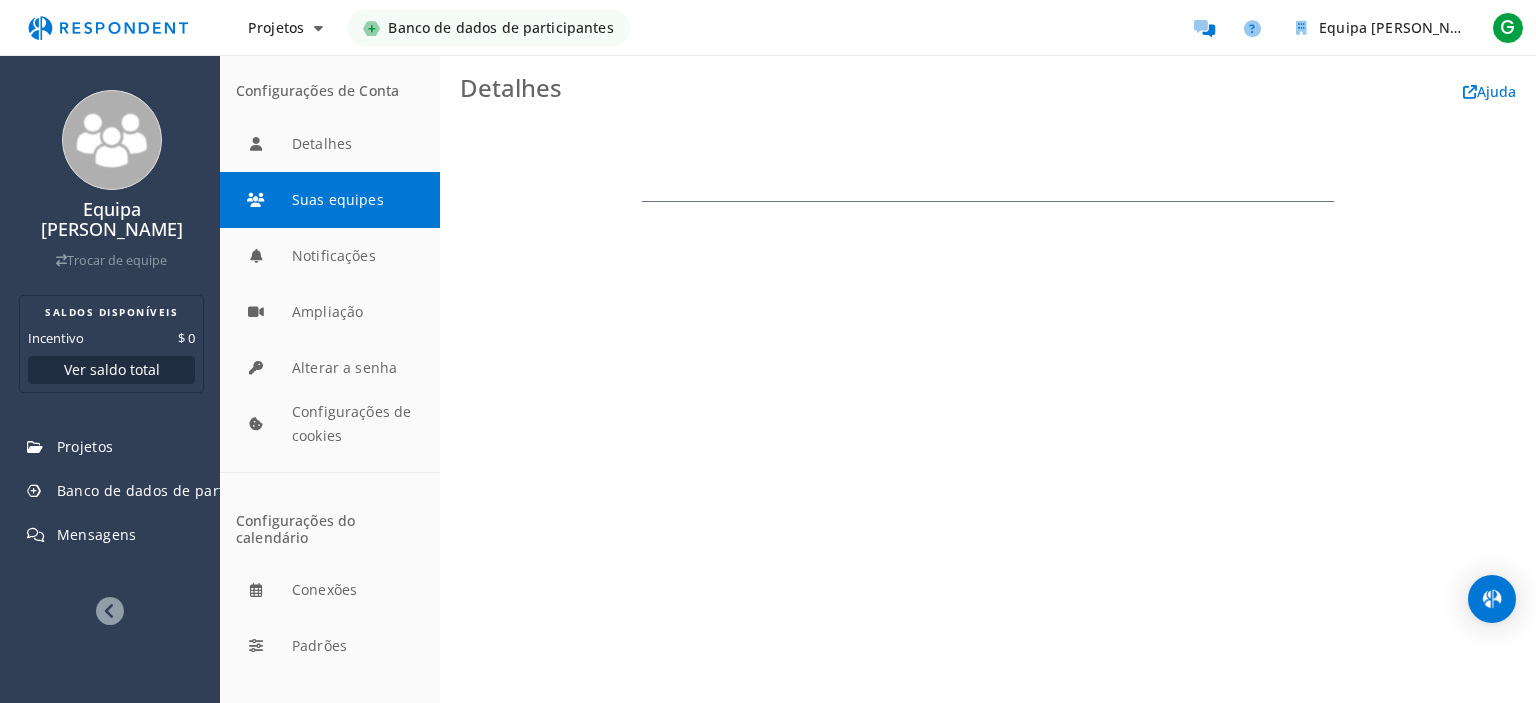 scroll, scrollTop: 0, scrollLeft: 0, axis: both 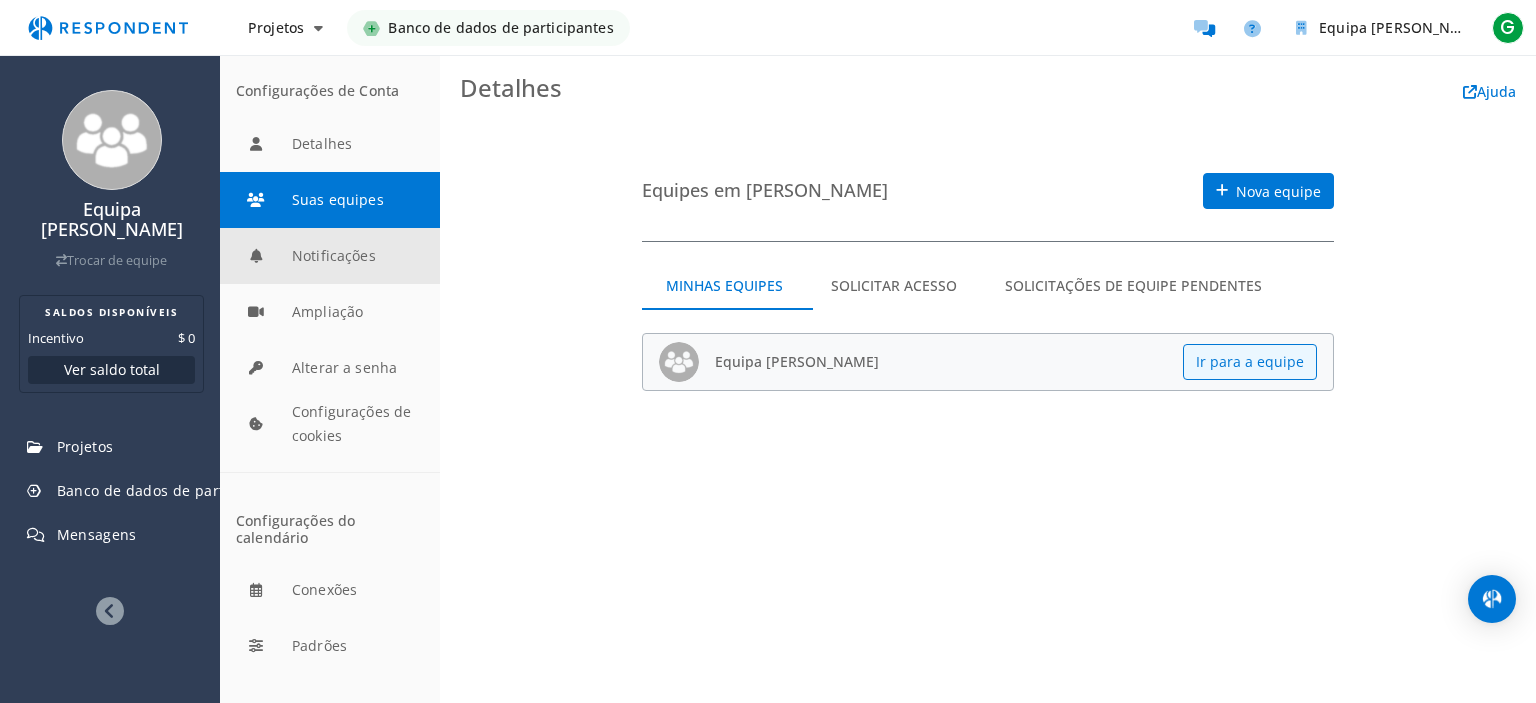click at bounding box center (330, 256) 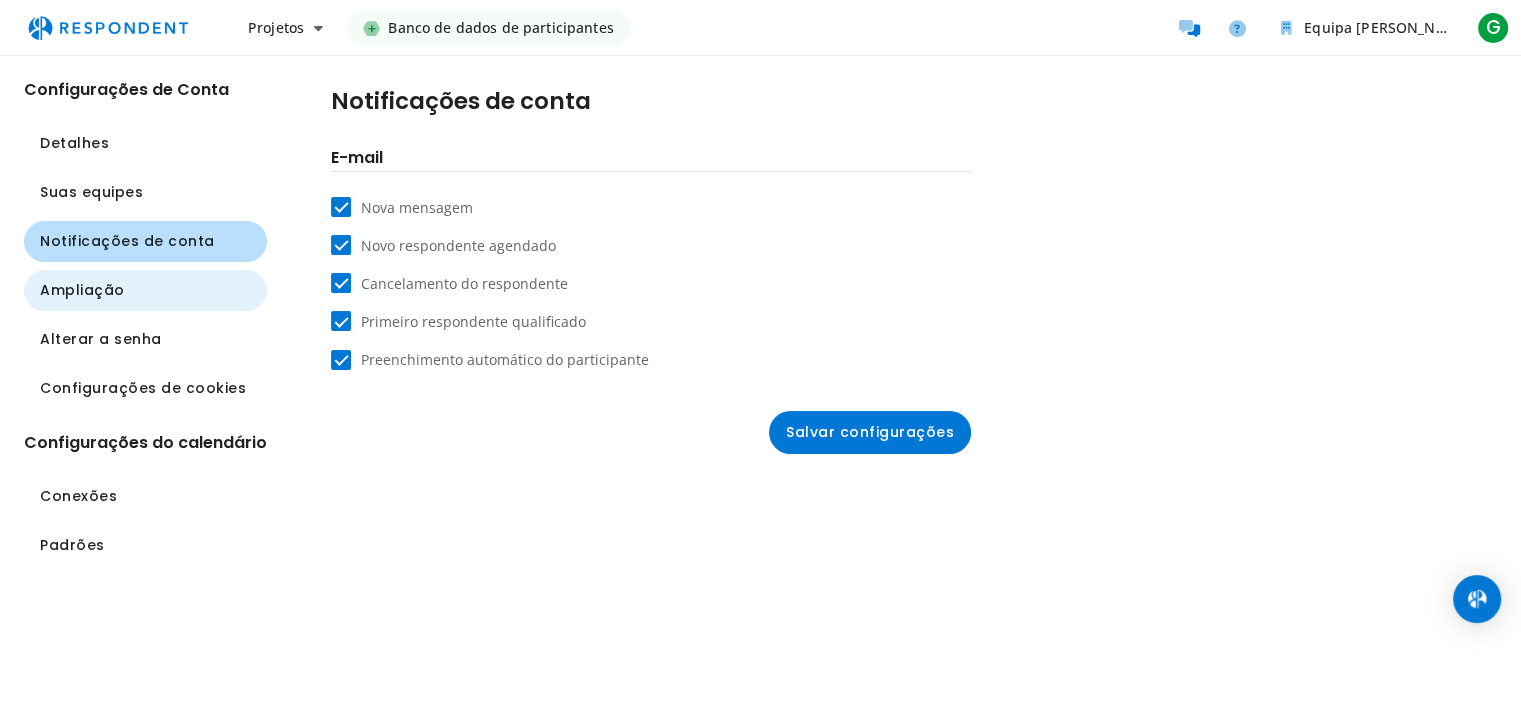 click on "Ampliação" at bounding box center (145, 290) 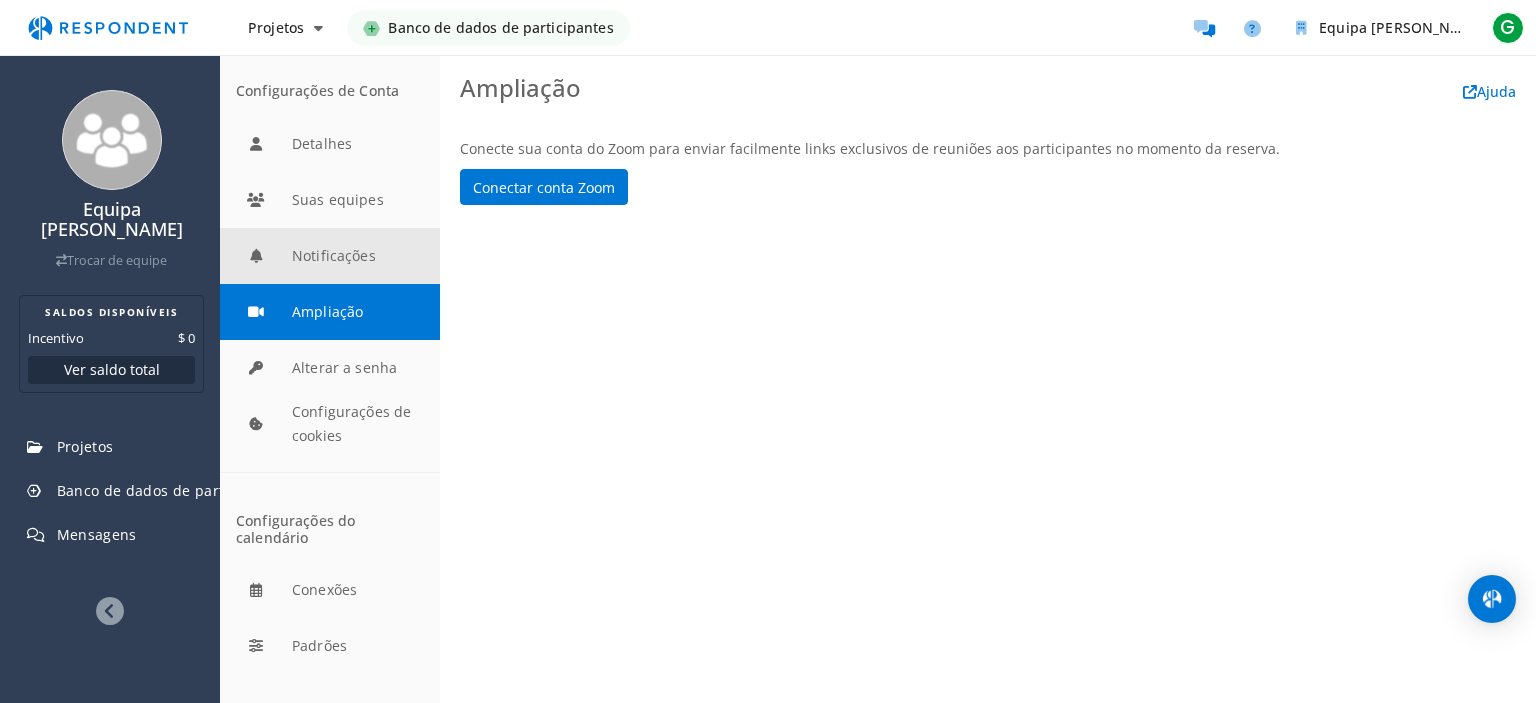 click at bounding box center (330, 256) 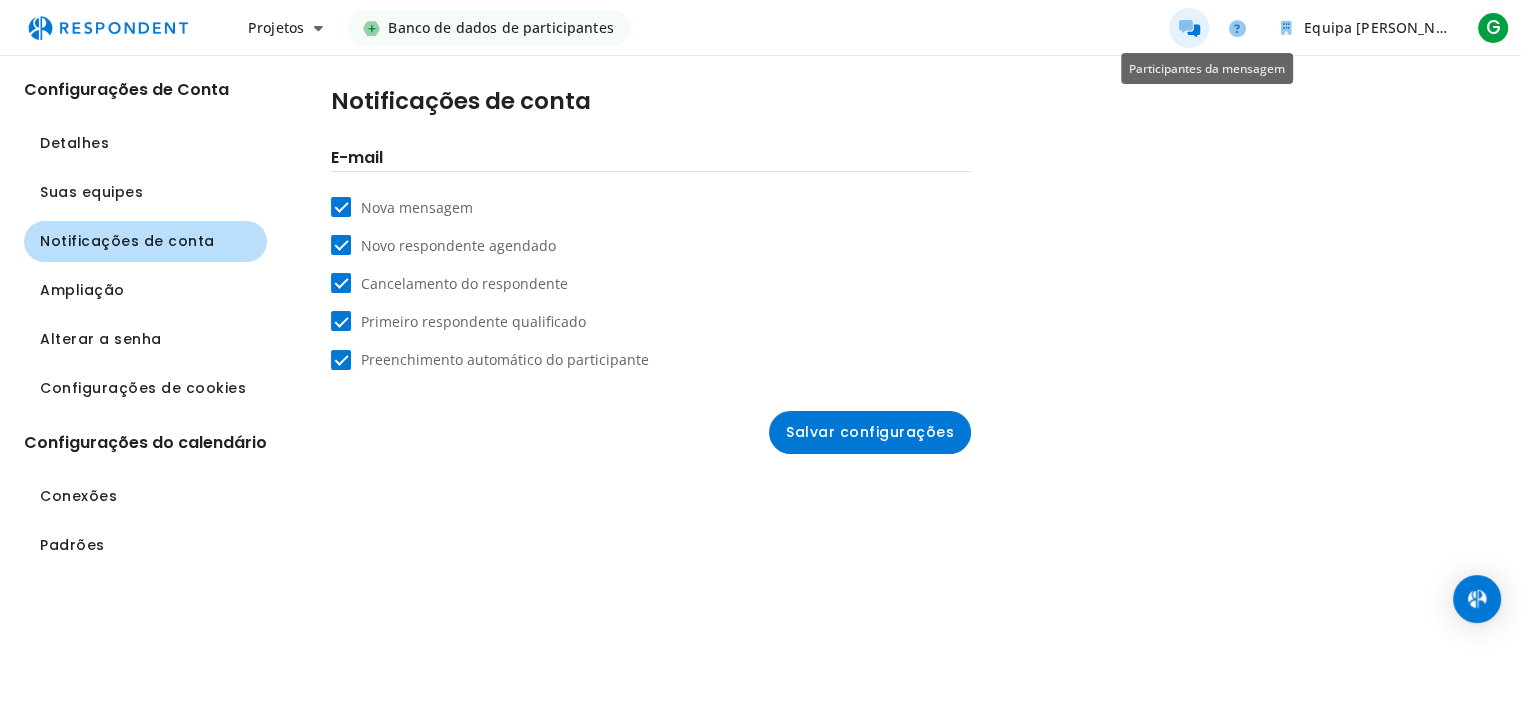click at bounding box center [1189, 28] 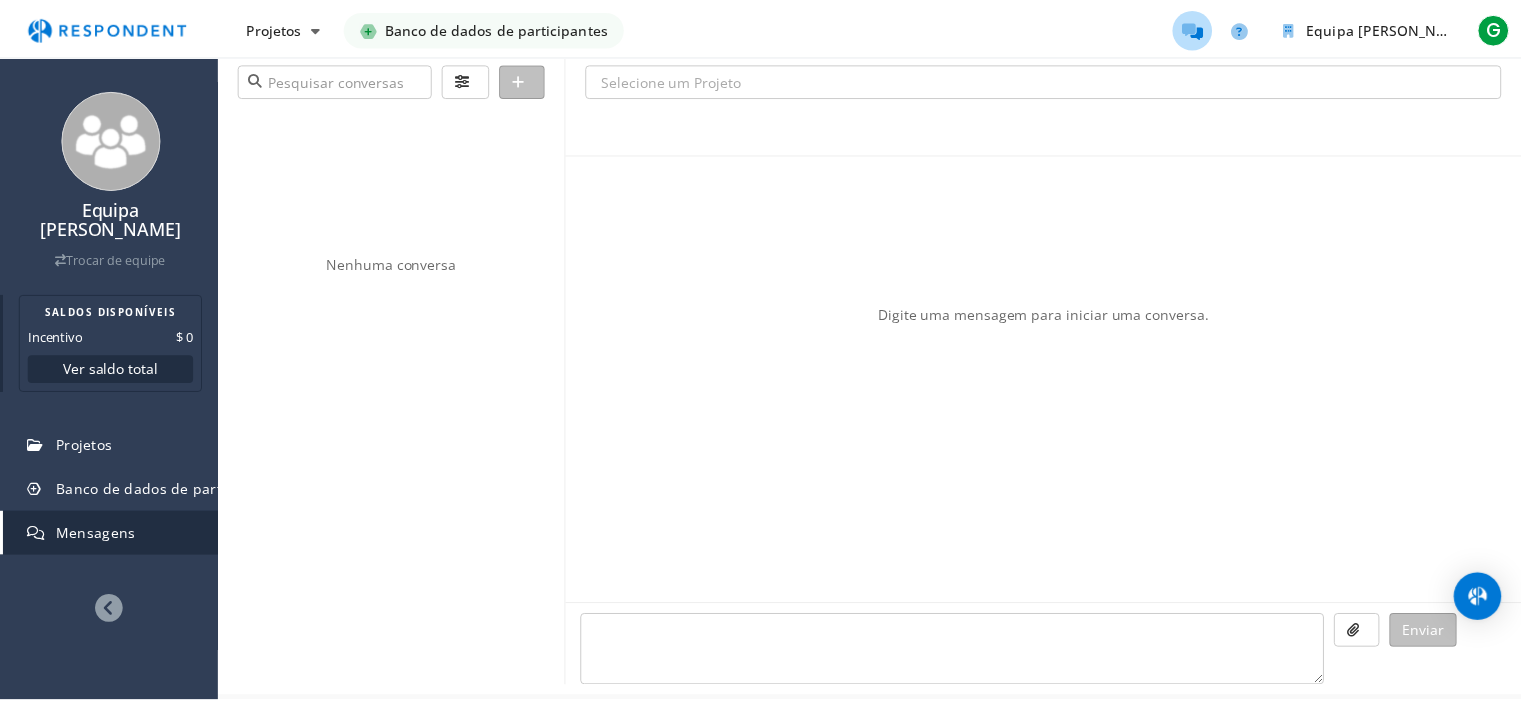 scroll, scrollTop: 11, scrollLeft: 0, axis: vertical 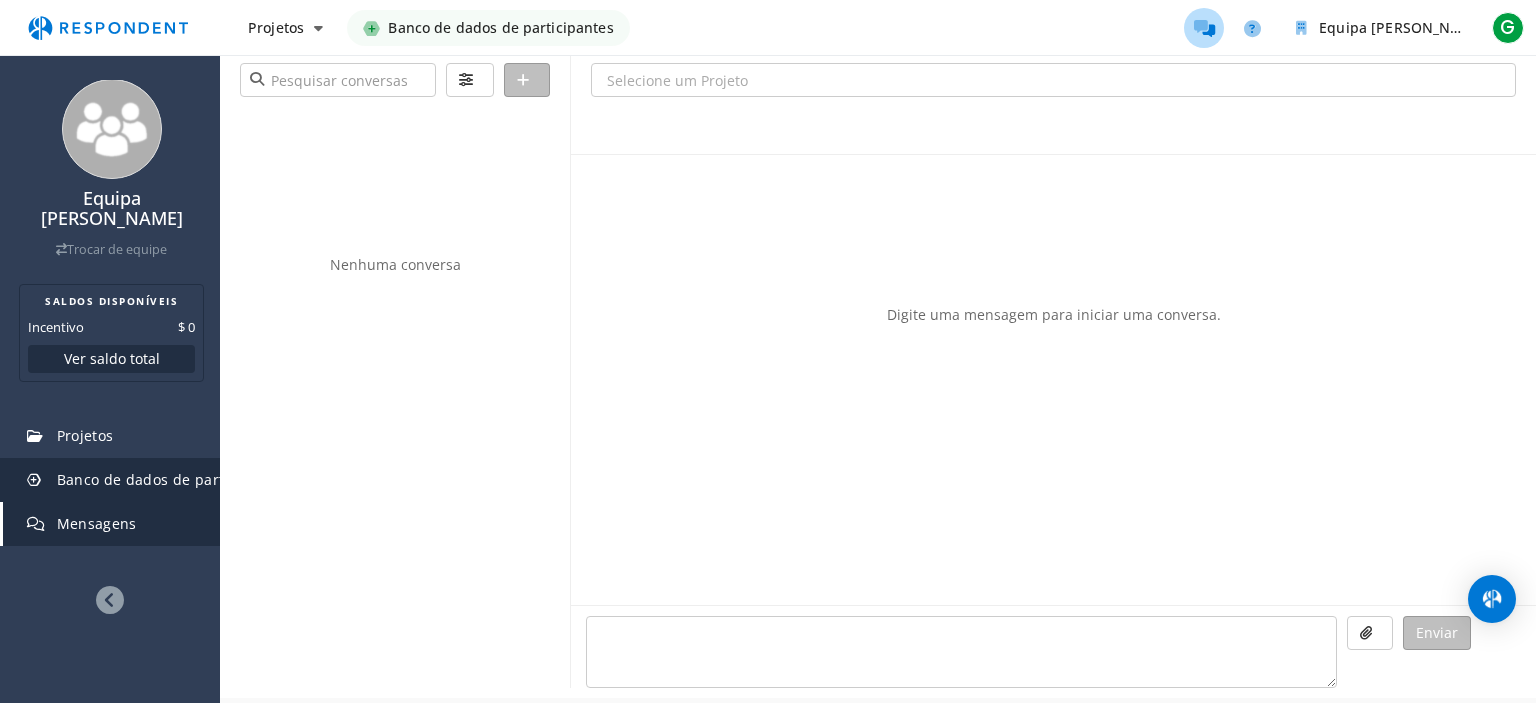 click on "Banco de dados de participantes" at bounding box center (111, 480) 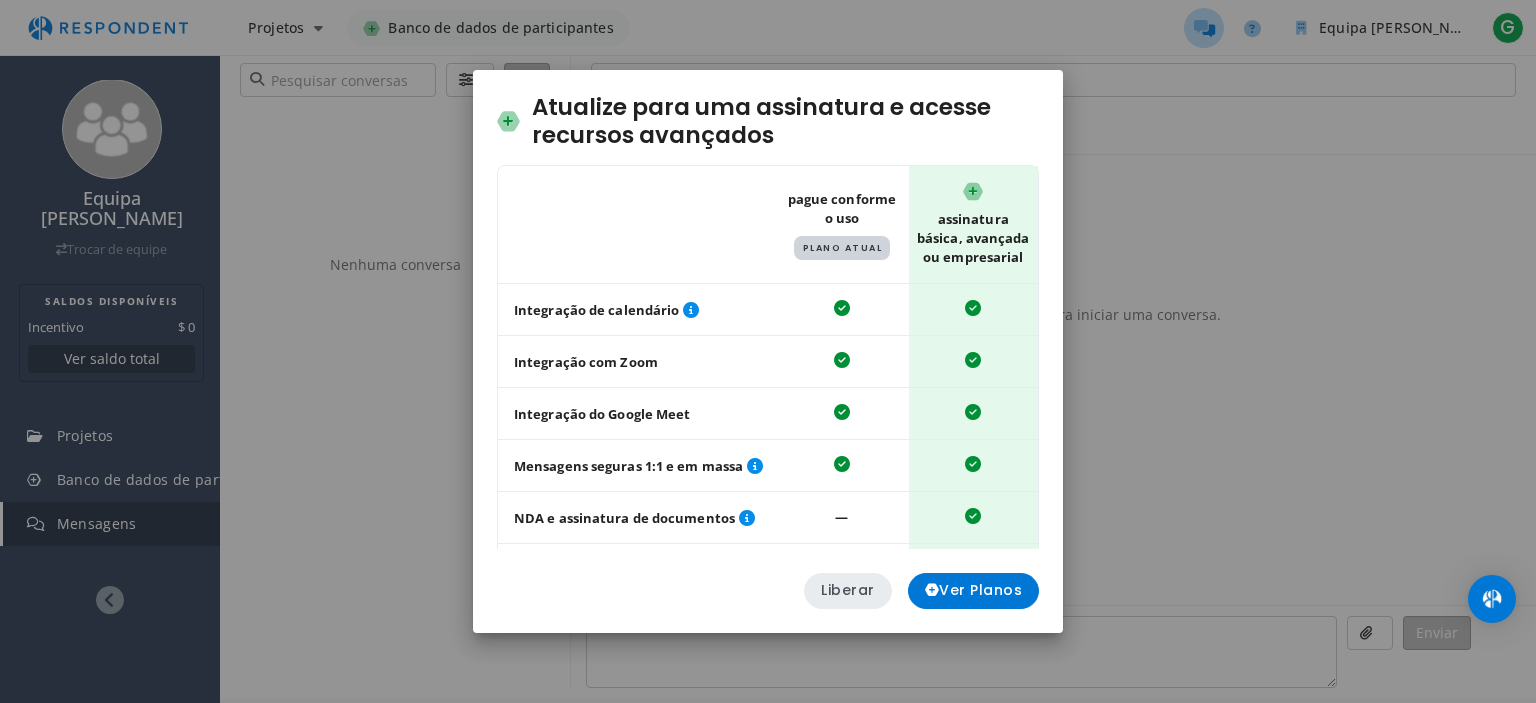click on "Liberar" 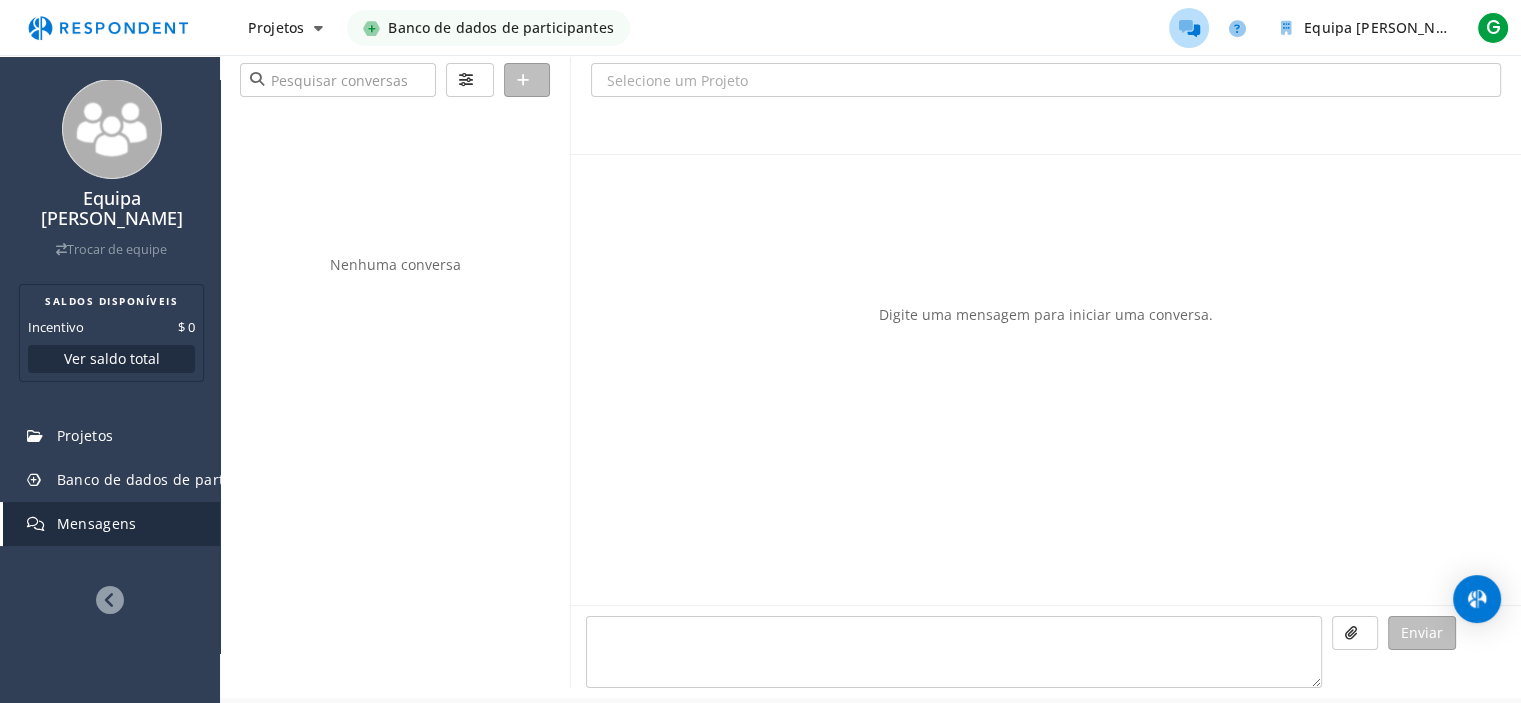 click at bounding box center [110, 600] 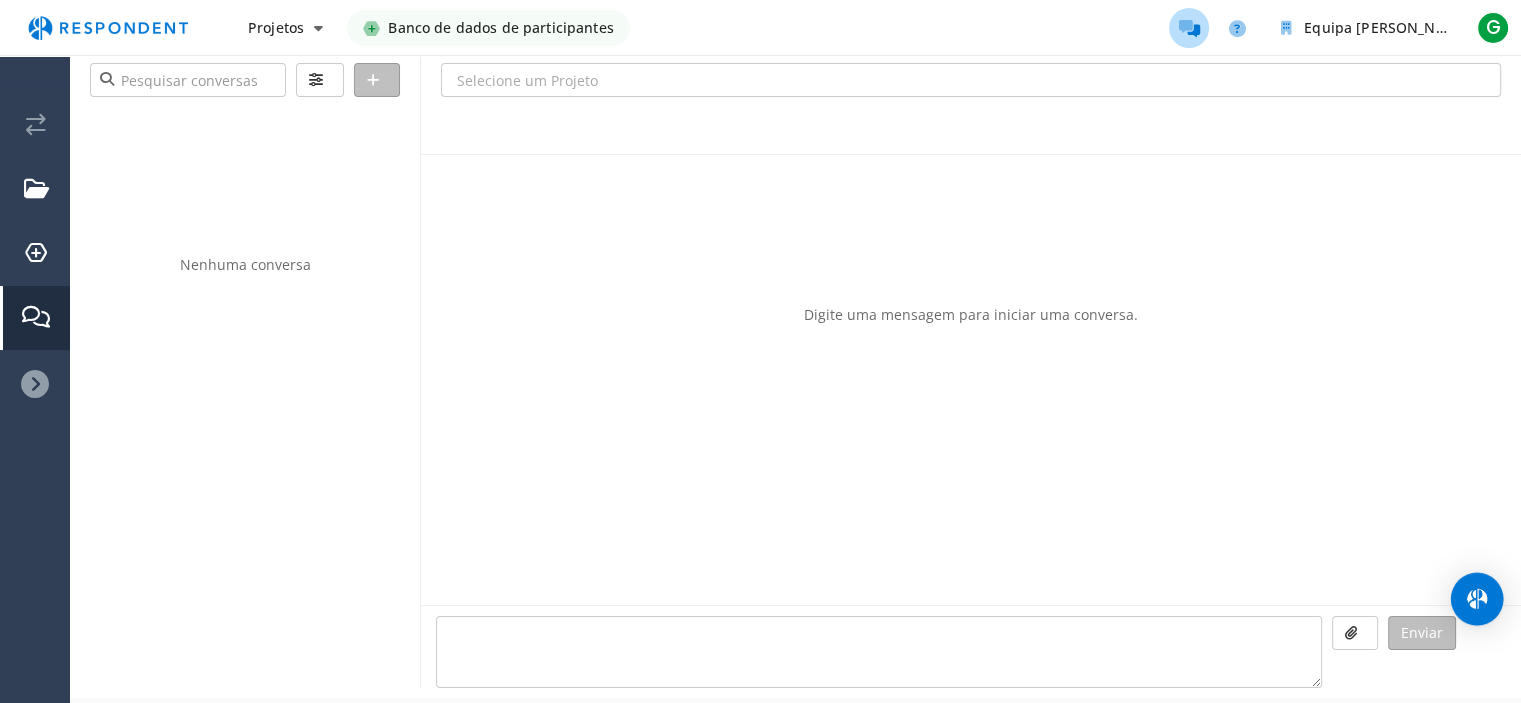 click at bounding box center [1477, 599] 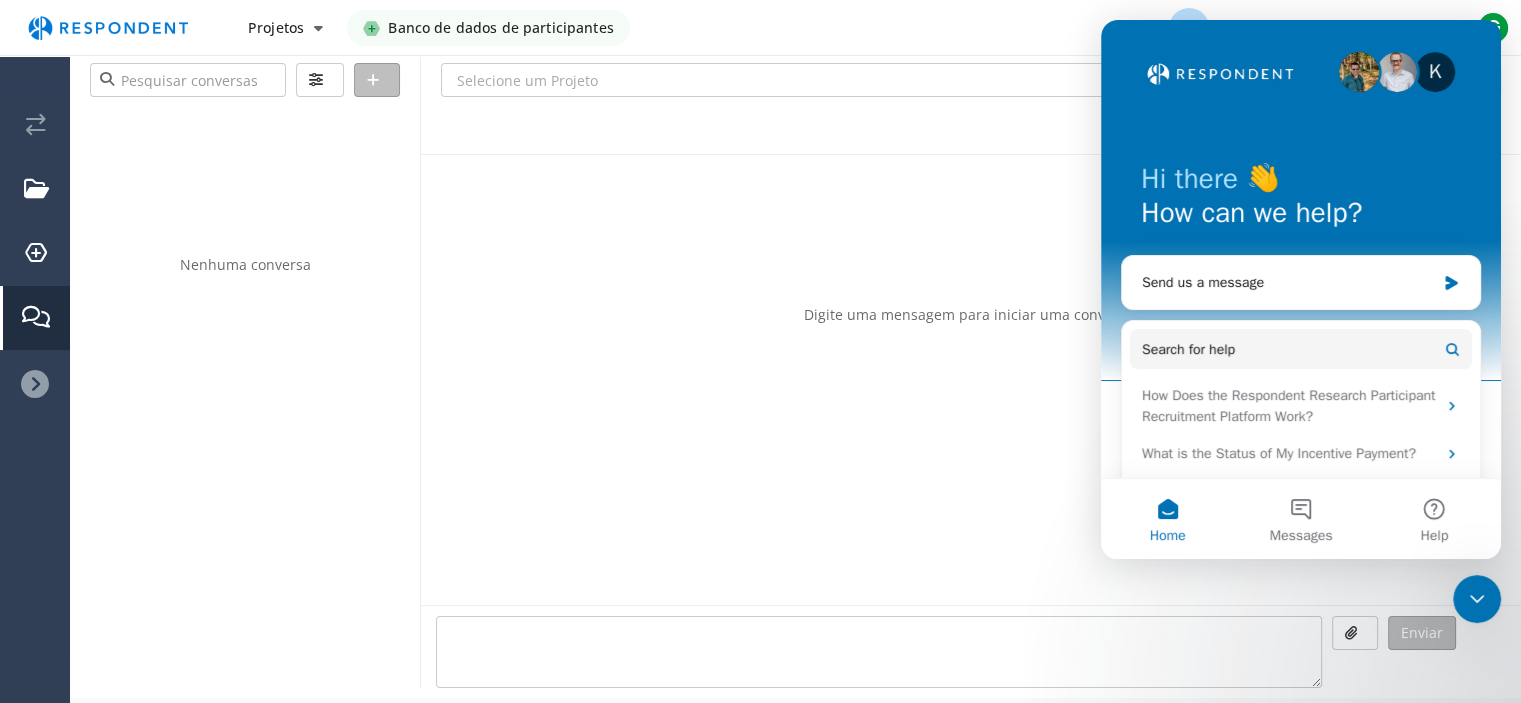 scroll, scrollTop: 0, scrollLeft: 0, axis: both 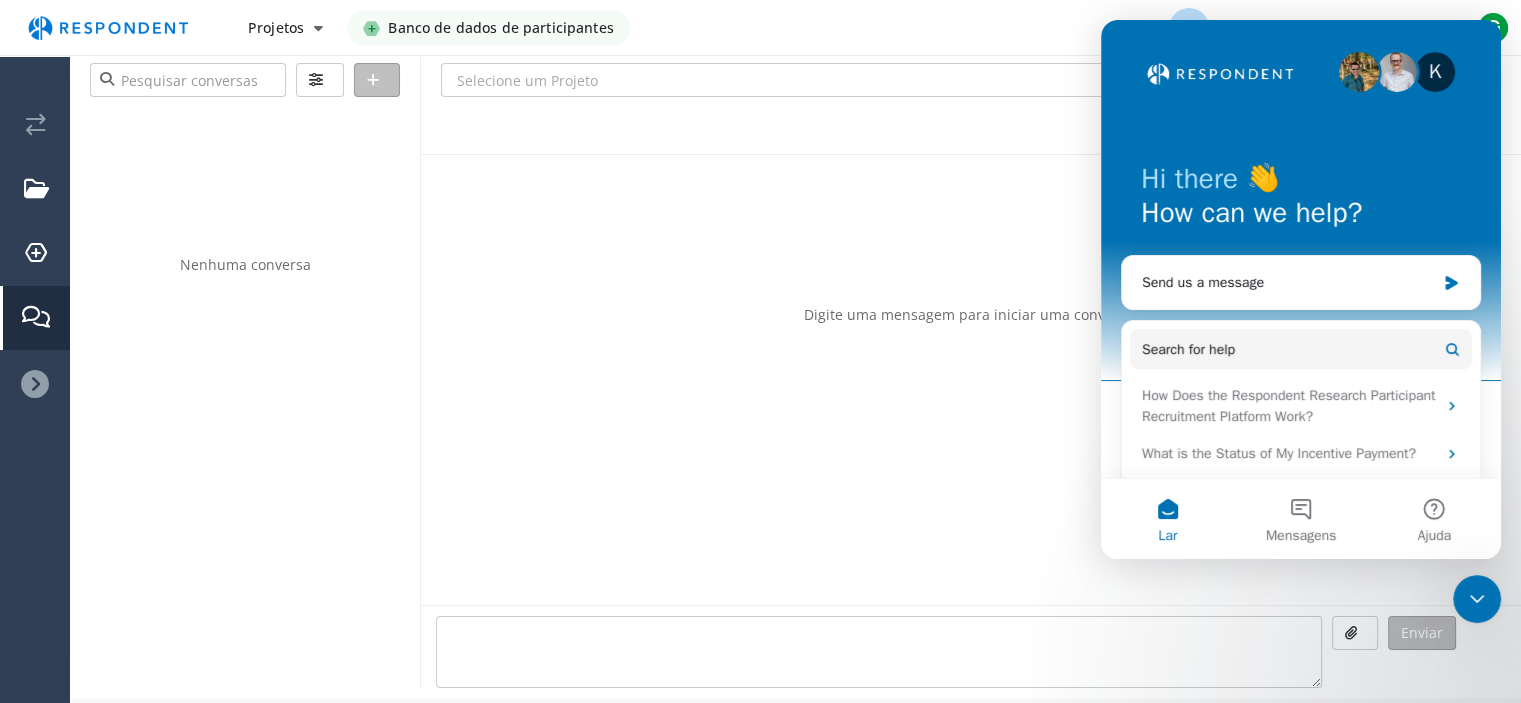 click on "Digite uma mensagem para iniciar uma conversa." at bounding box center [971, 380] 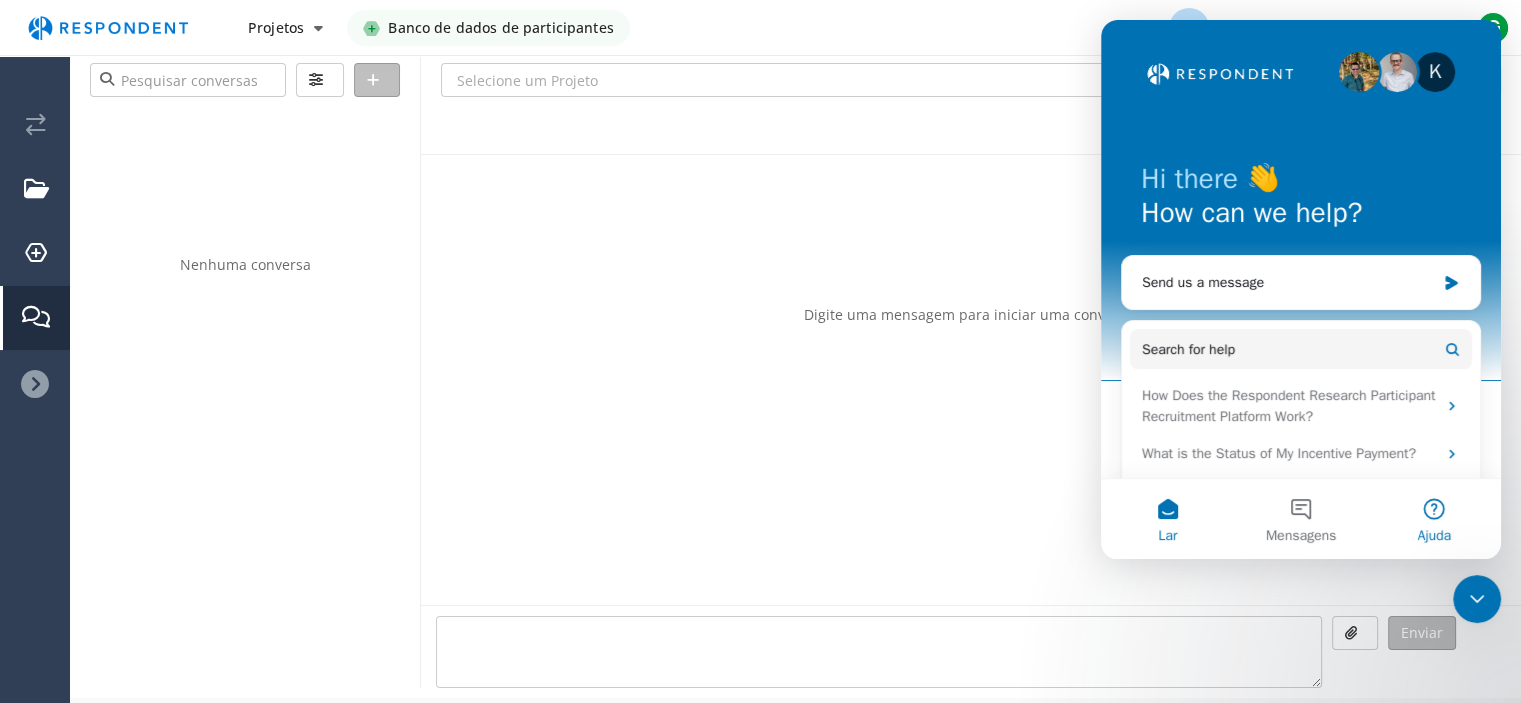 click on "Ajuda" at bounding box center [1434, 519] 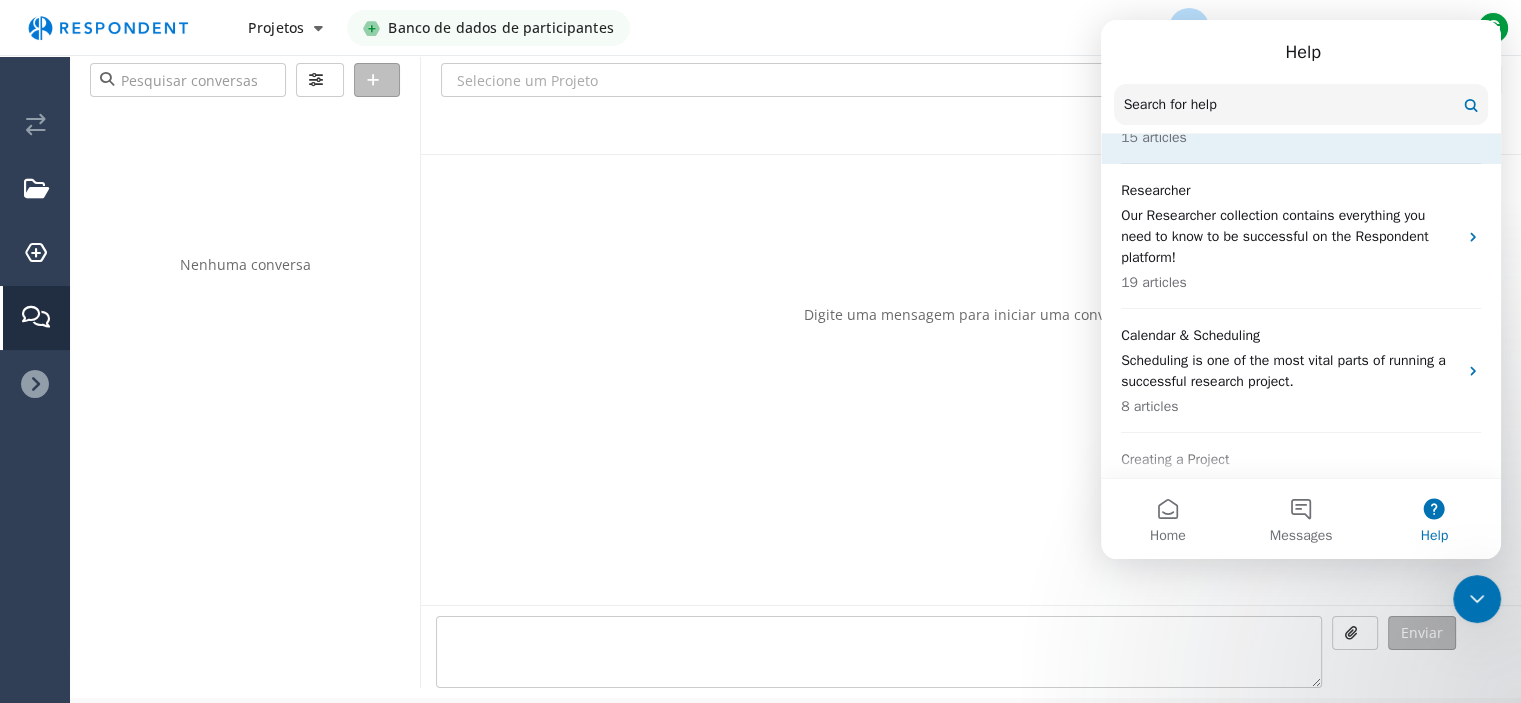 scroll, scrollTop: 300, scrollLeft: 0, axis: vertical 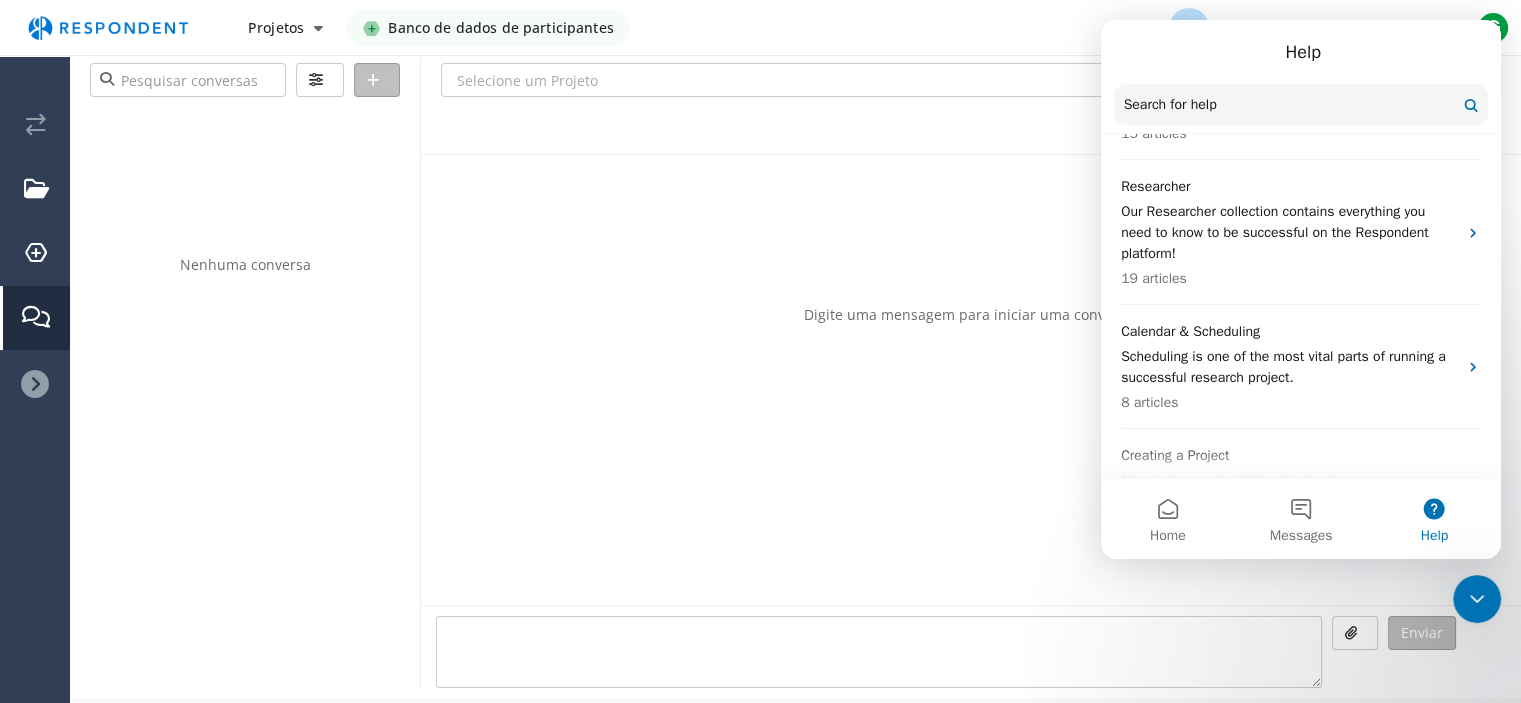 click on "Digite uma mensagem para iniciar uma conversa." at bounding box center (971, 380) 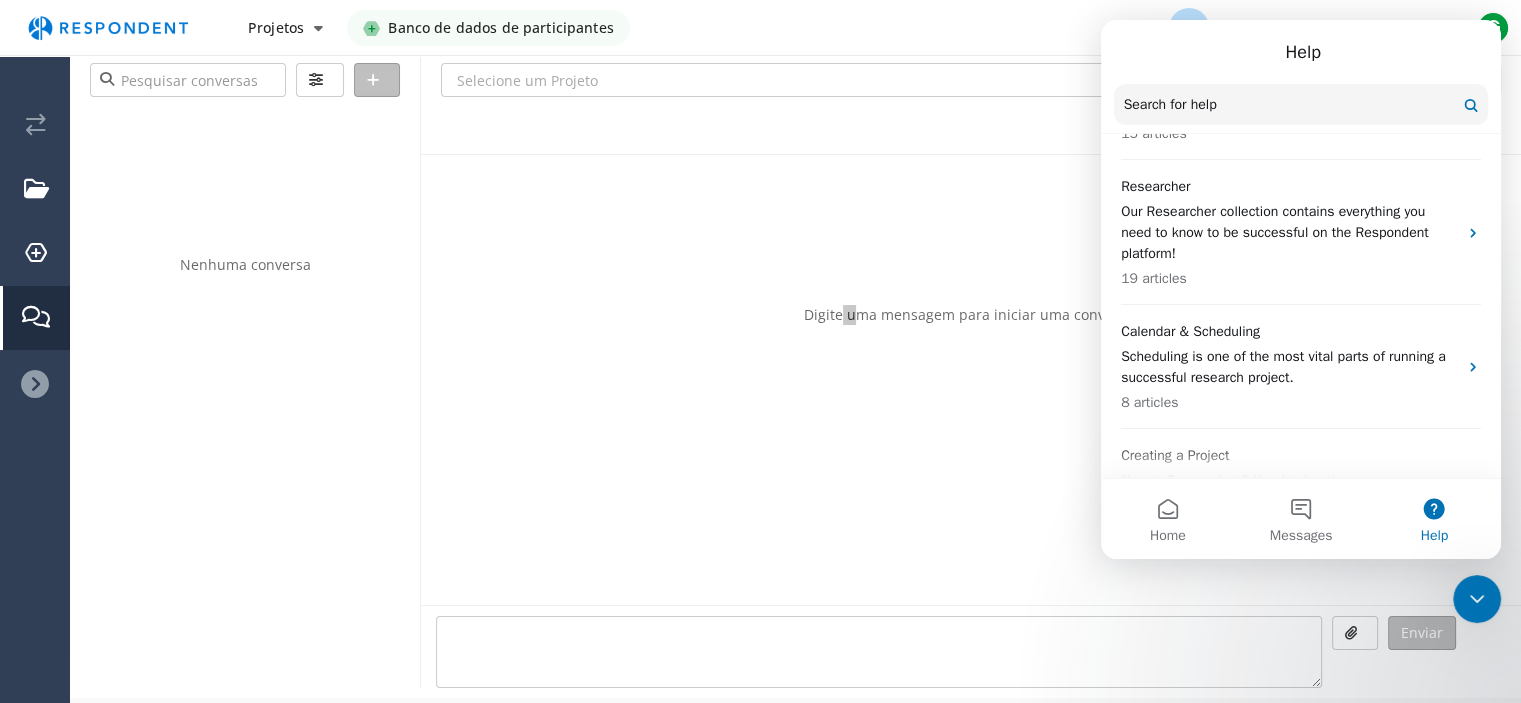 click 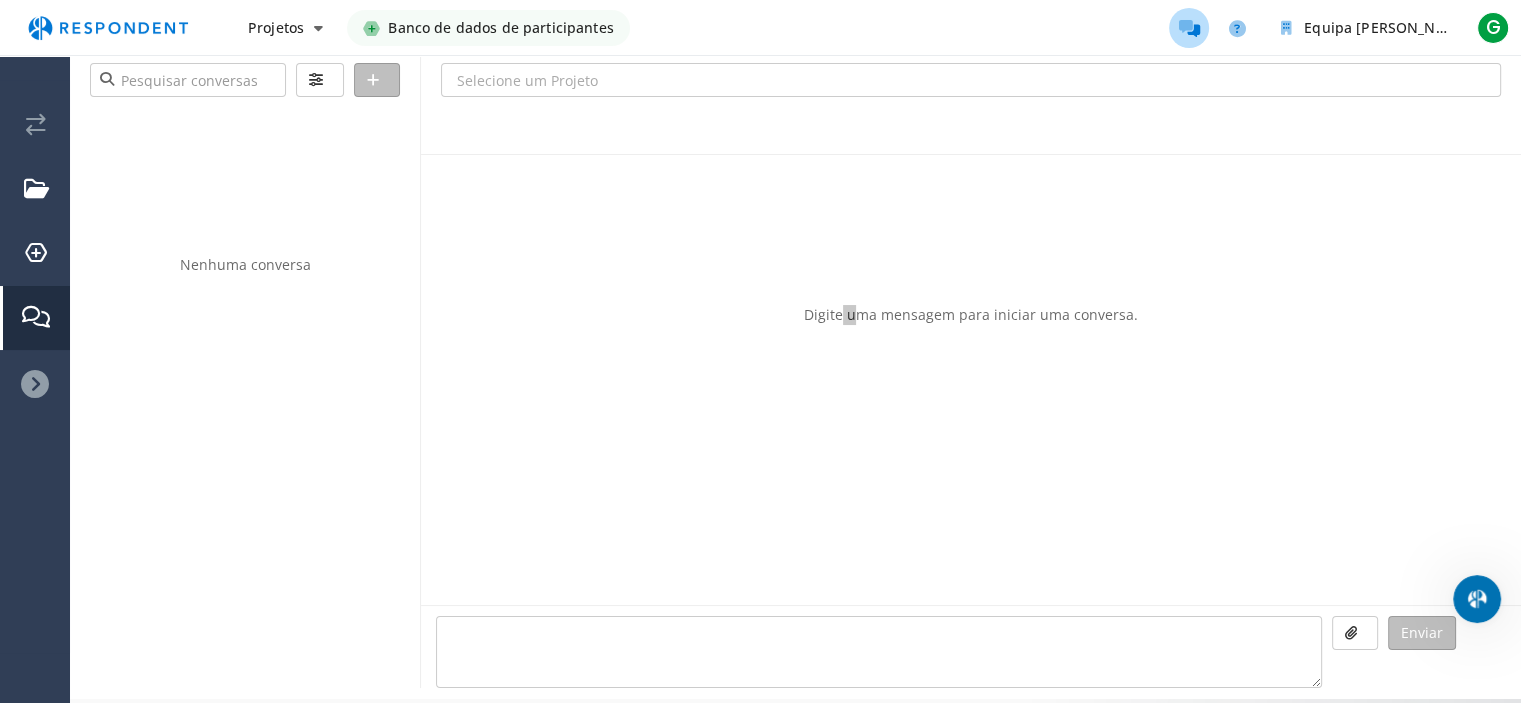 scroll, scrollTop: 0, scrollLeft: 0, axis: both 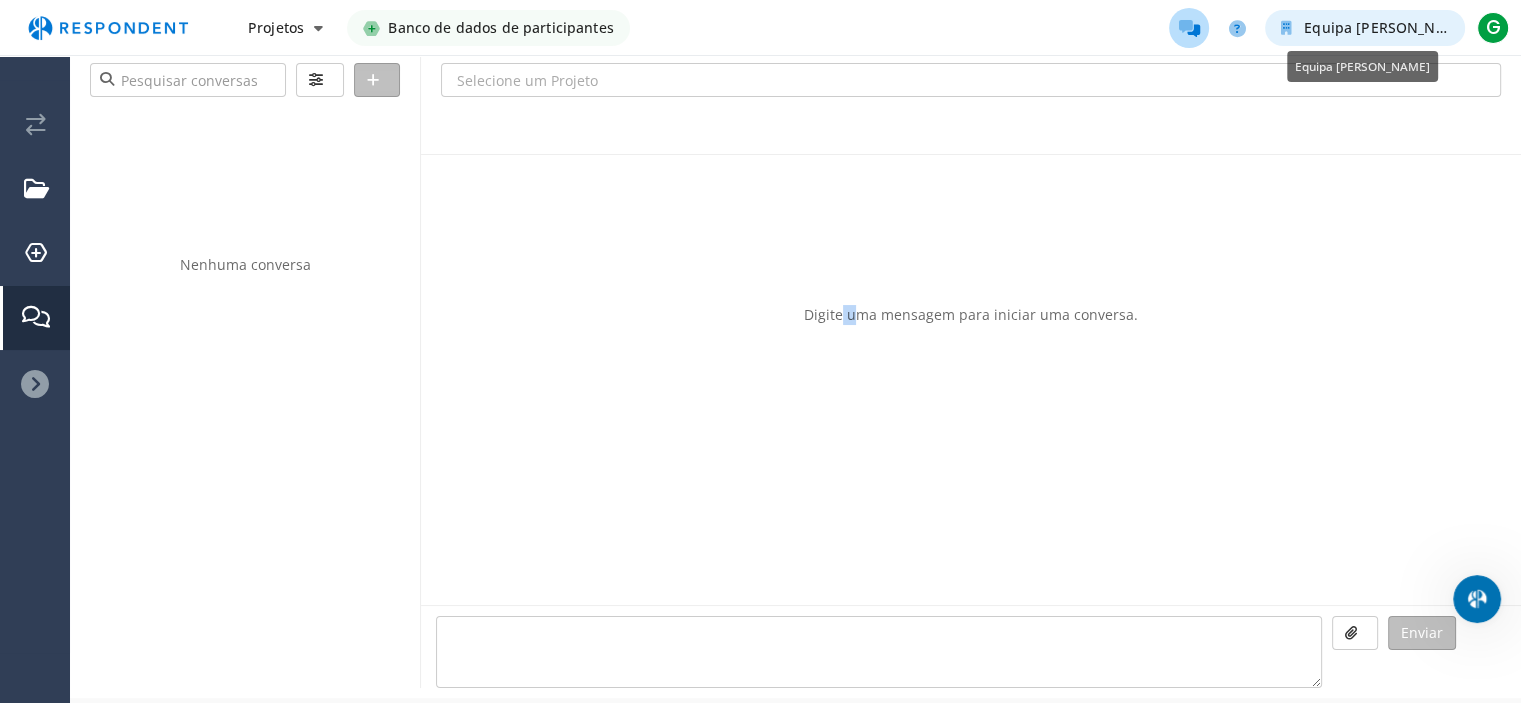 click on "Equipa [PERSON_NAME]" at bounding box center (1387, 27) 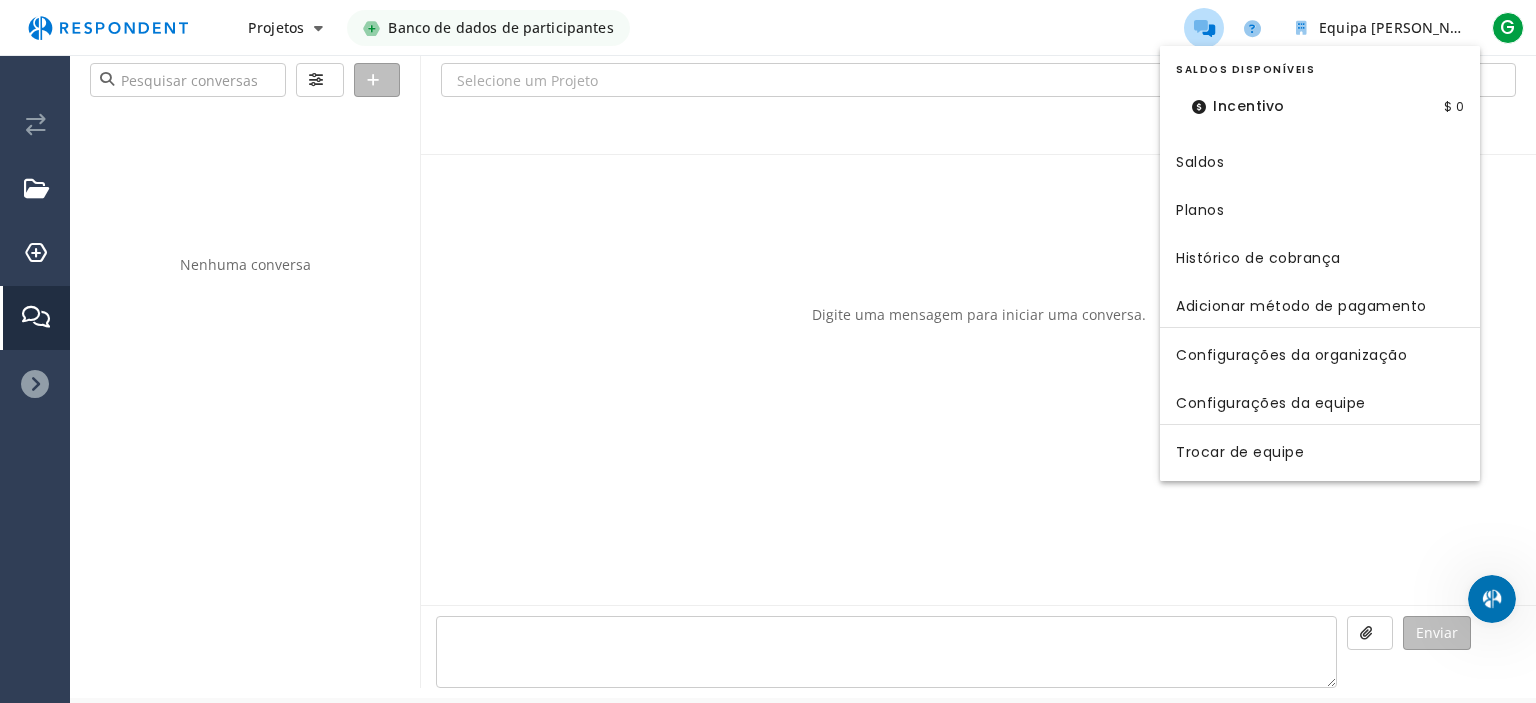 click on "Incentivo" at bounding box center [1249, 106] 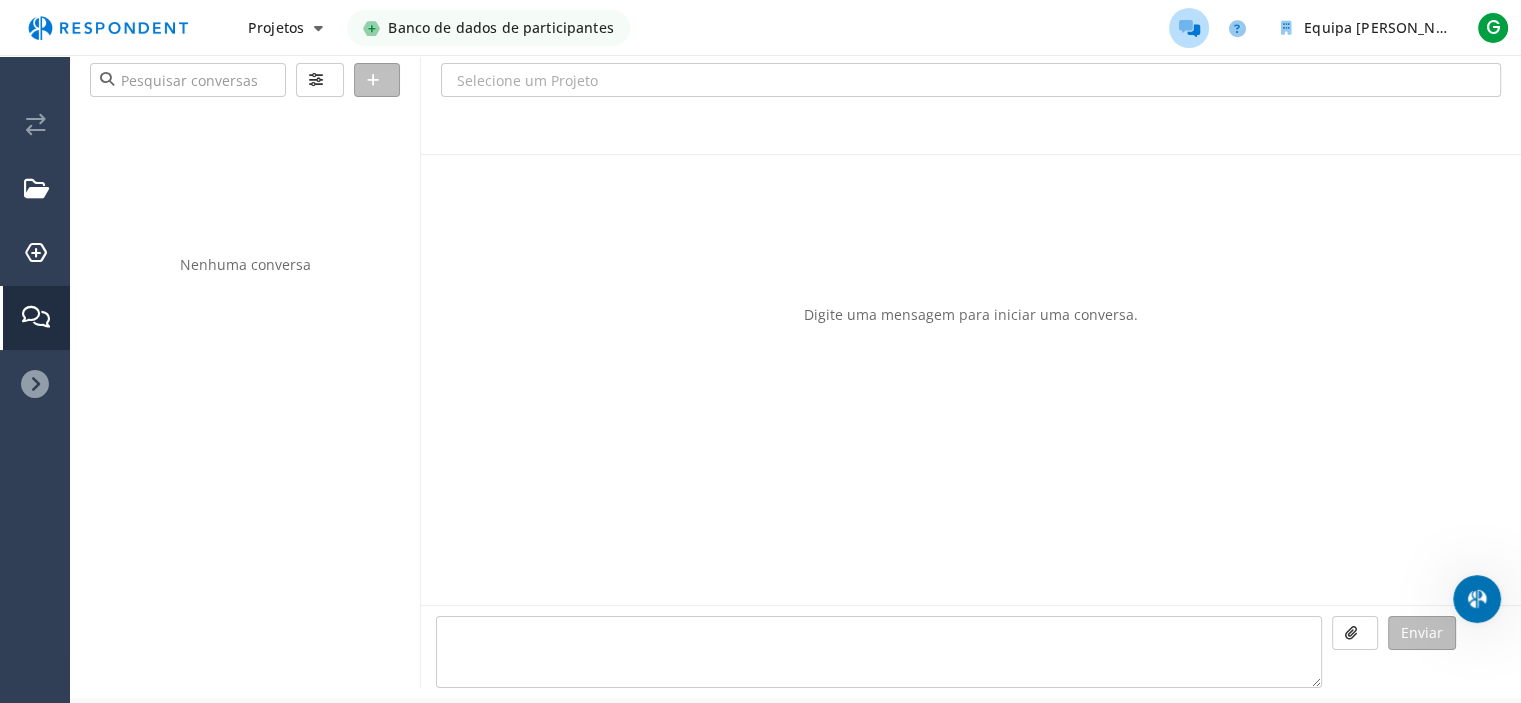 click on "Banco de dados de participantes" at bounding box center [500, 27] 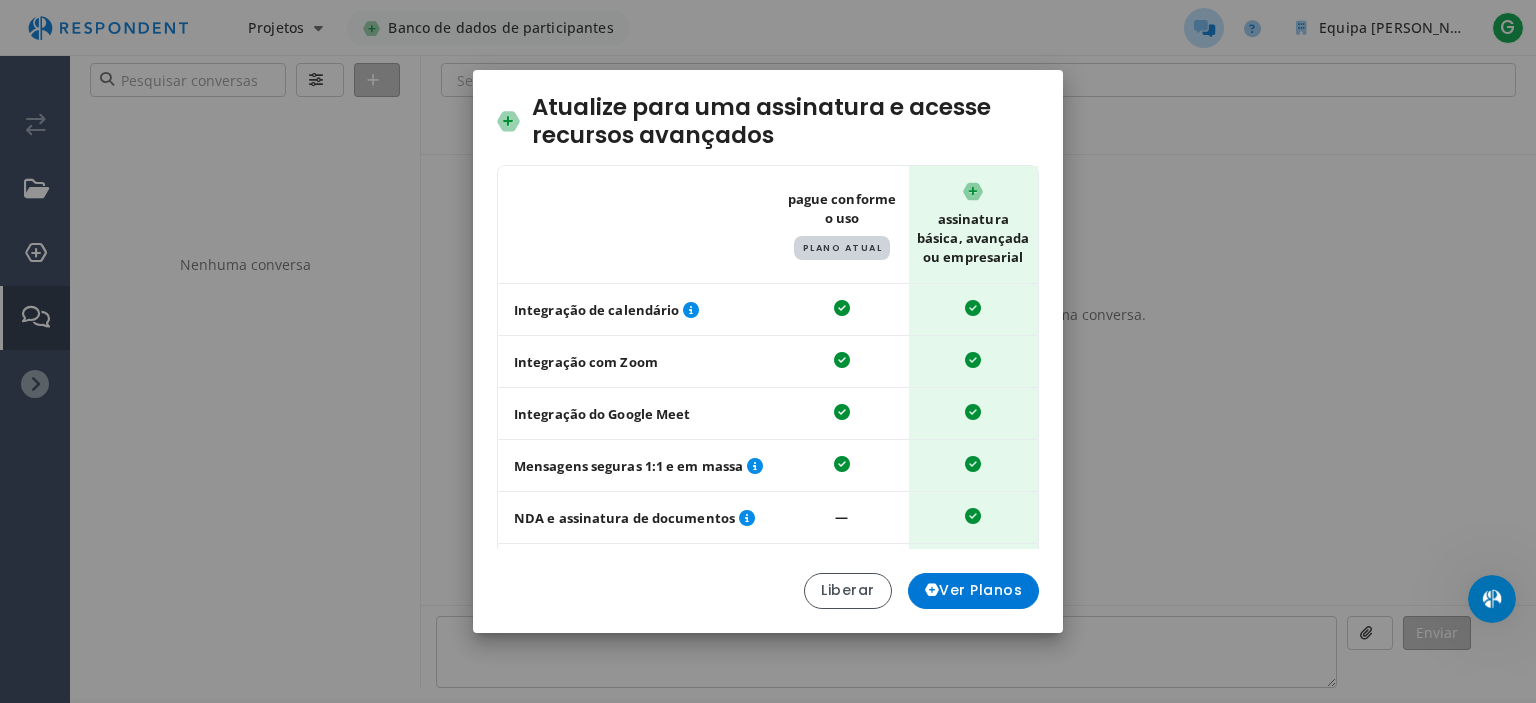 click on "Liberar     Ver Planos" 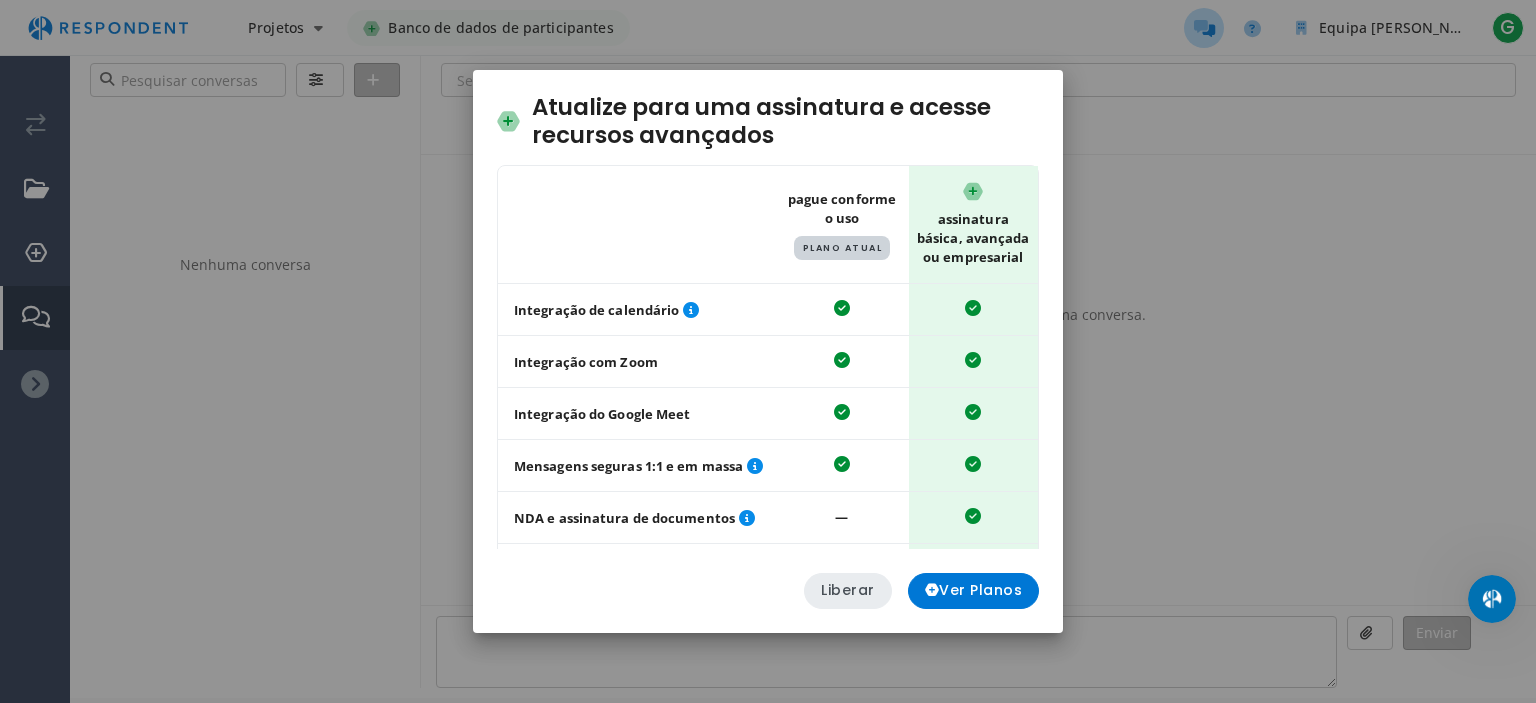 click on "Liberar" 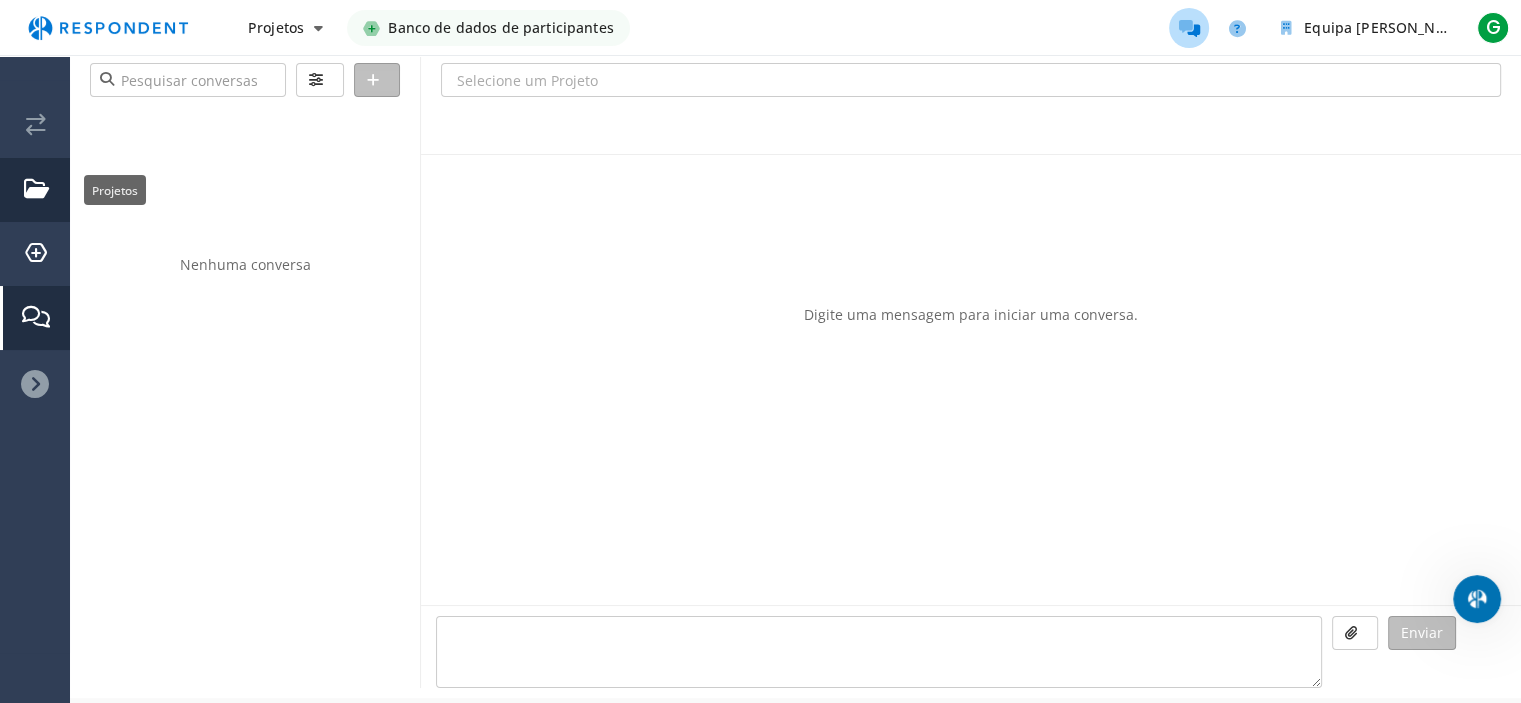 click on "Projetos" at bounding box center [36, 190] 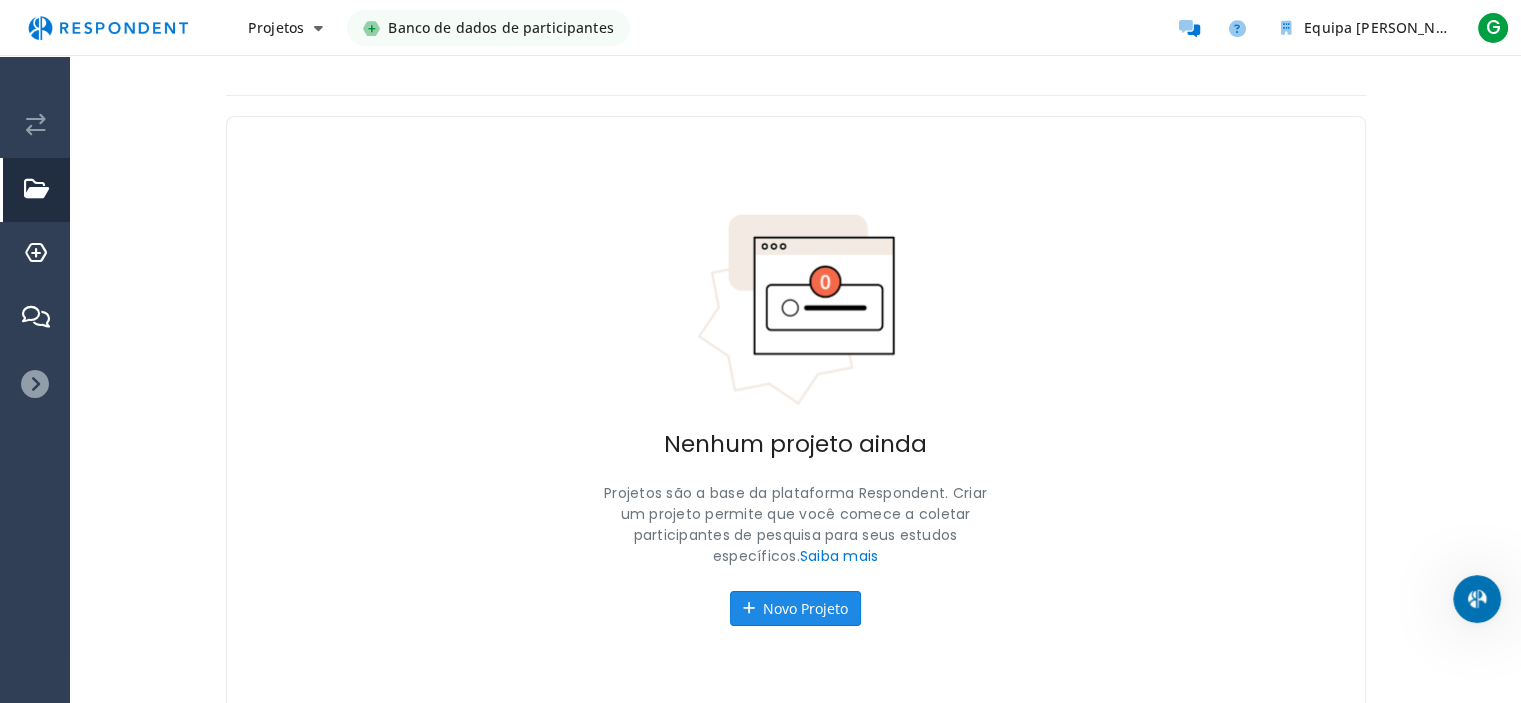 click on "Novo Projeto" at bounding box center [805, 608] 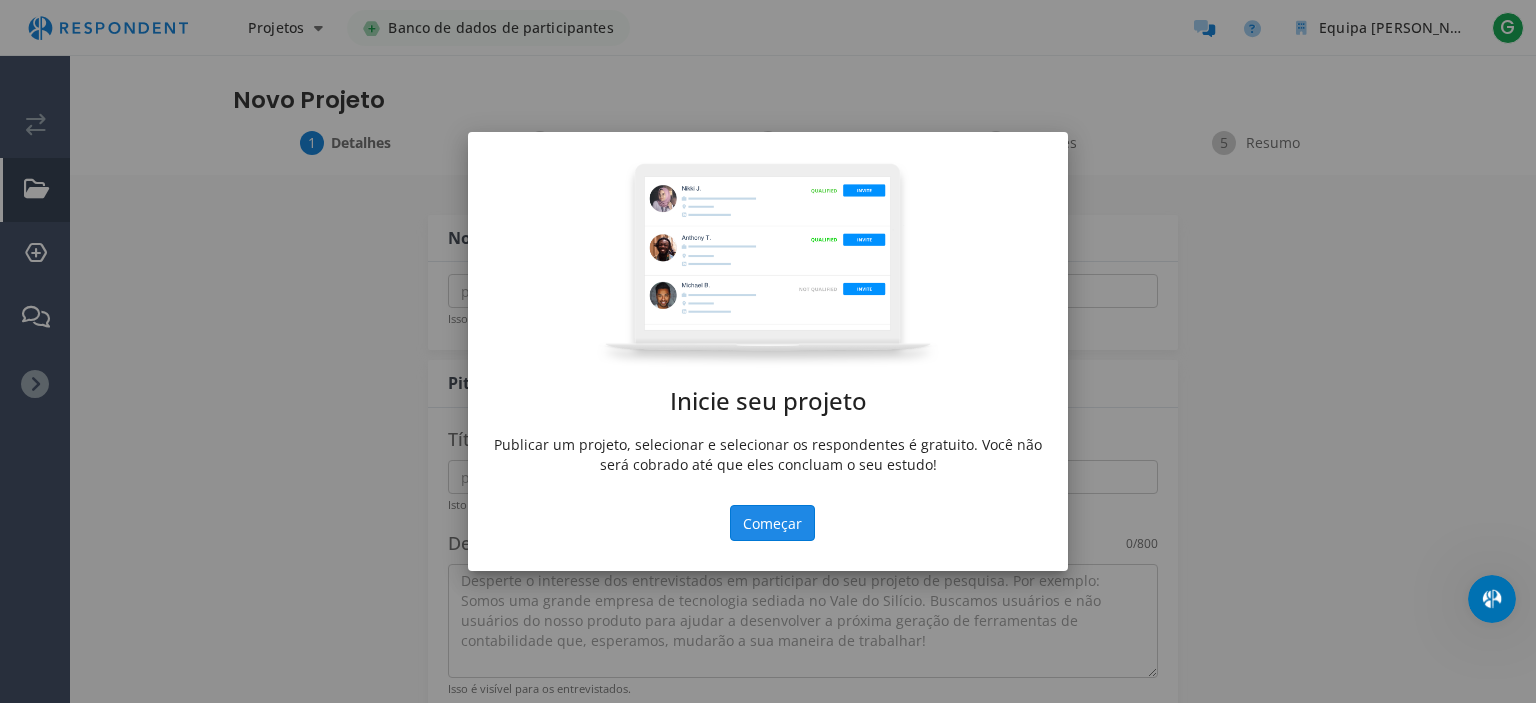 click on "Começar" 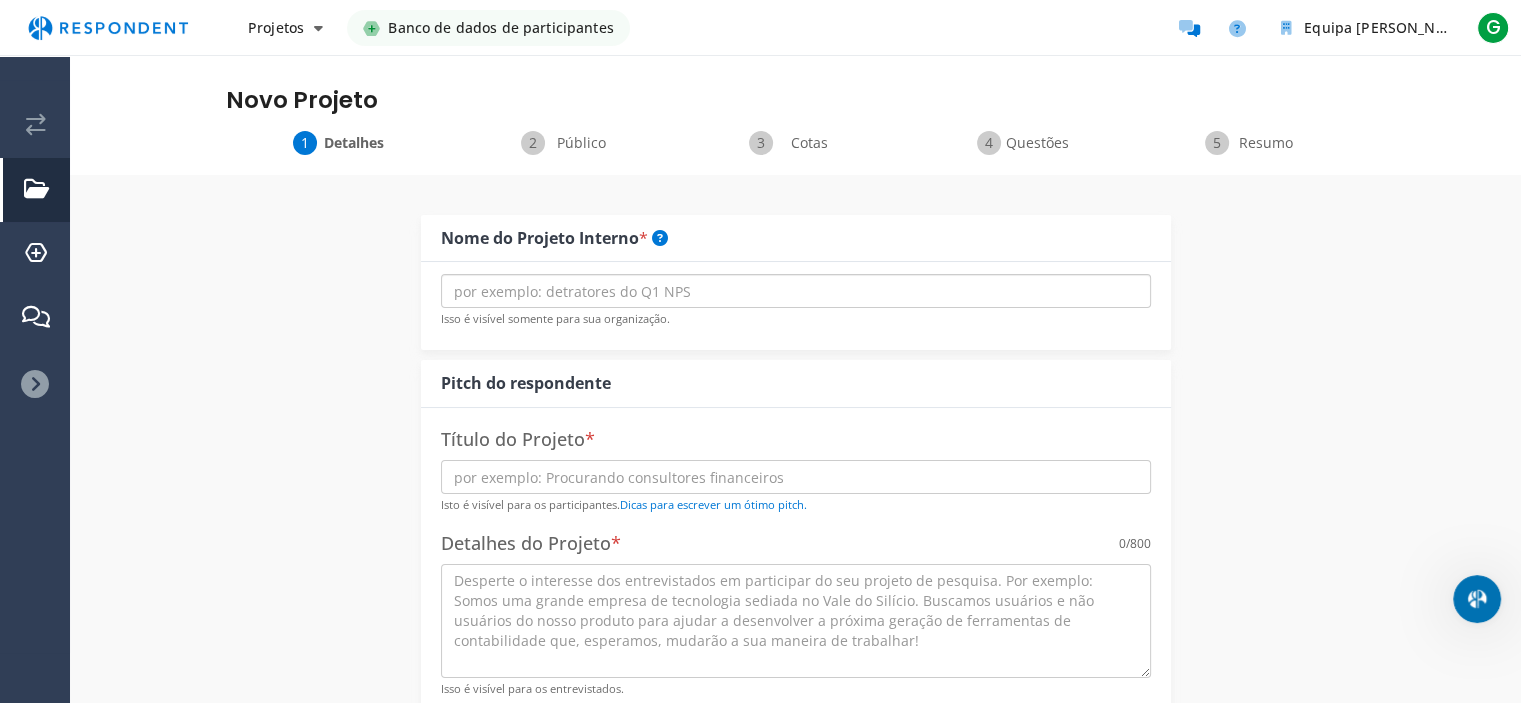 click at bounding box center [796, 291] 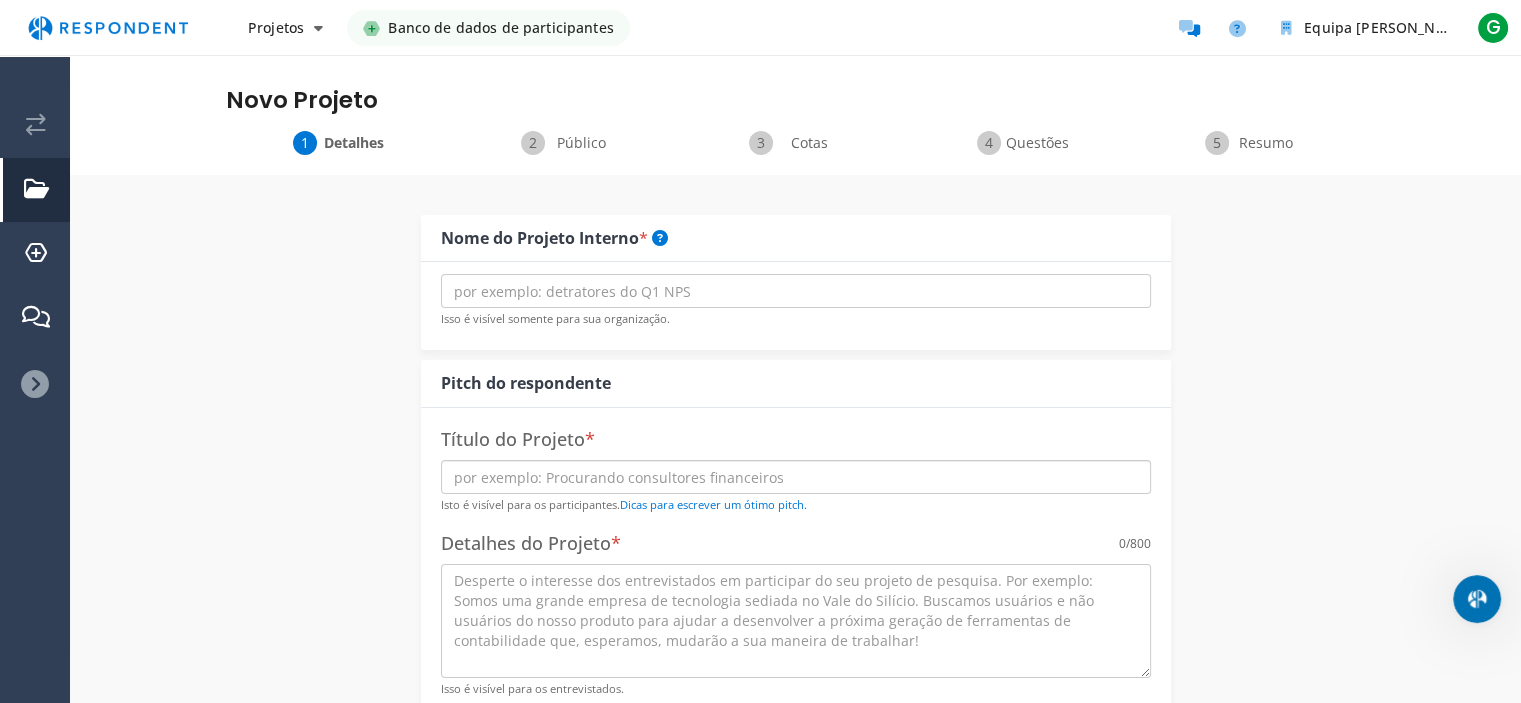 click at bounding box center [796, 477] 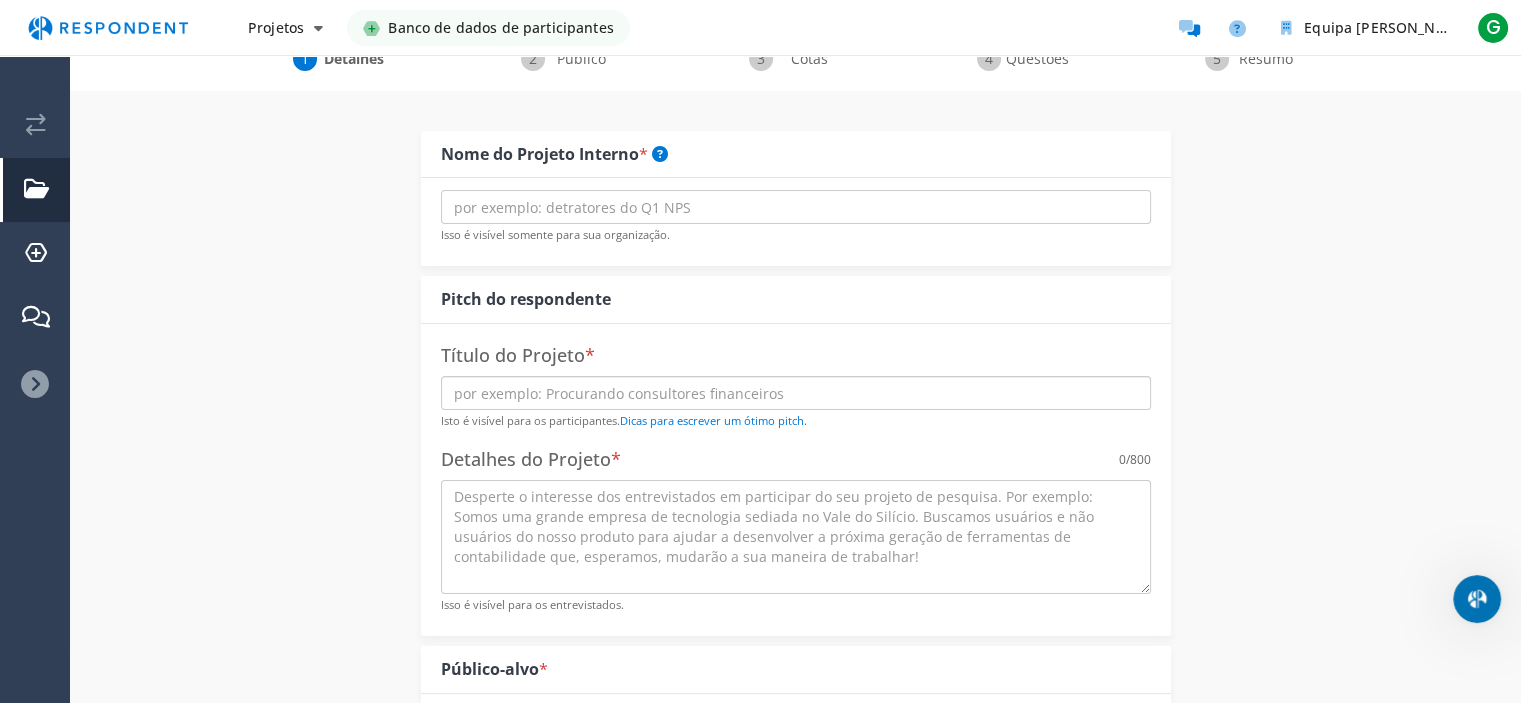 scroll, scrollTop: 0, scrollLeft: 0, axis: both 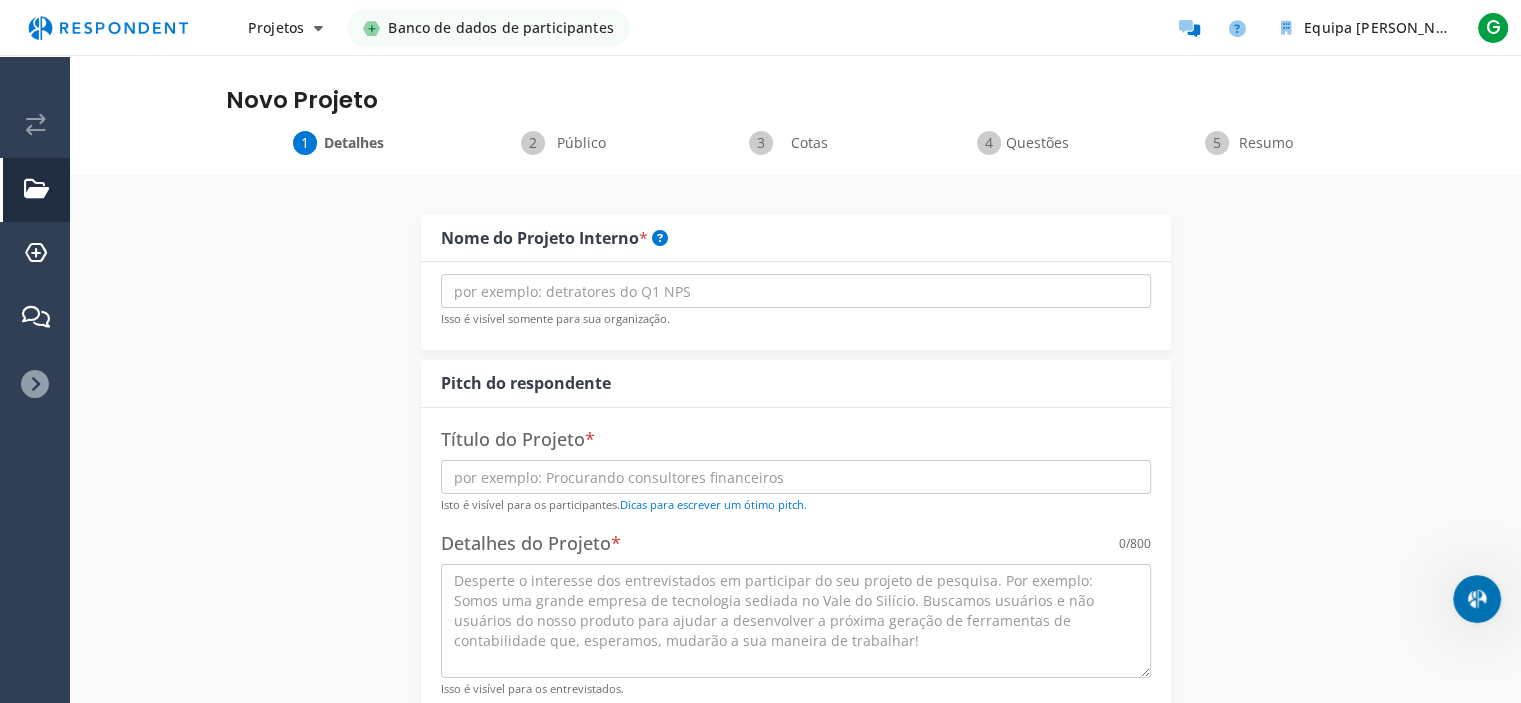 click on "Novo Projeto" at bounding box center [796, 93] 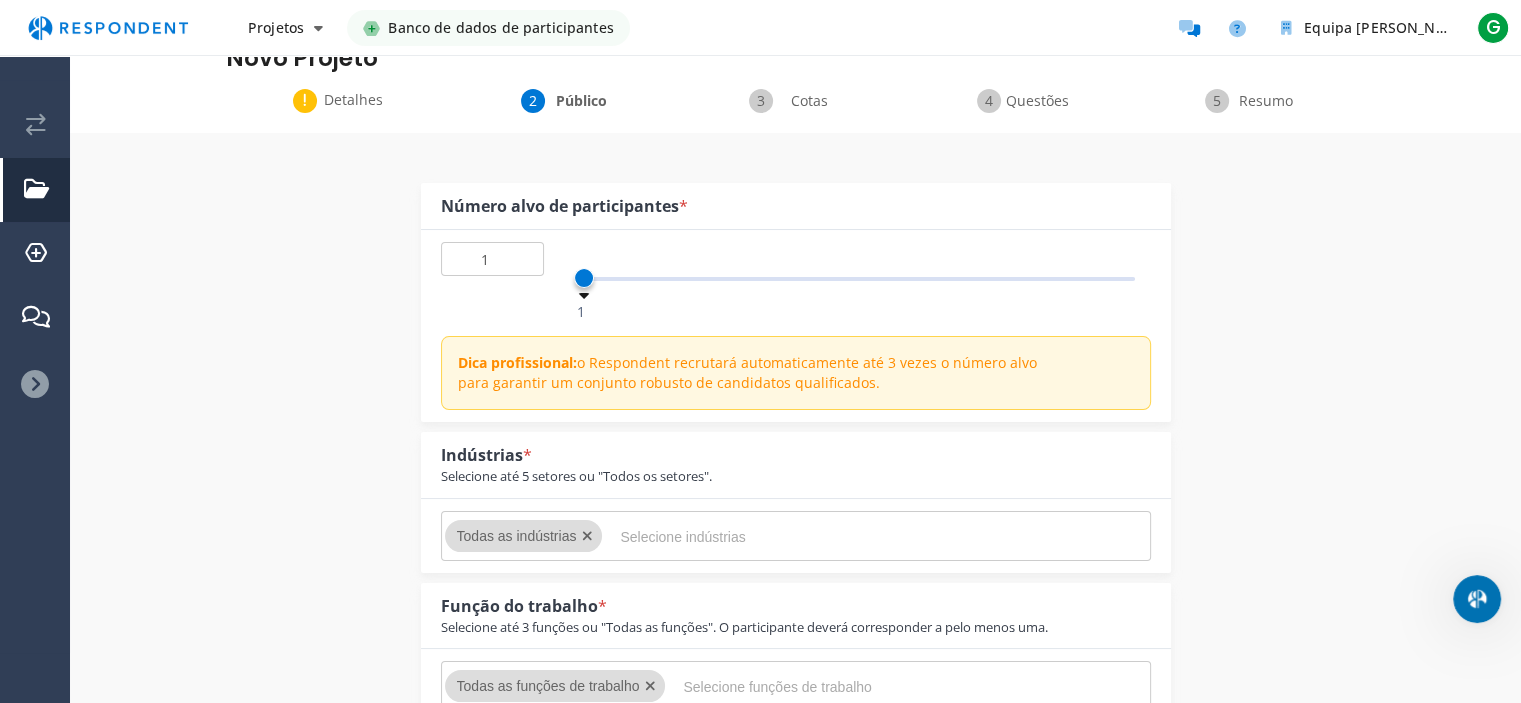 scroll, scrollTop: 0, scrollLeft: 0, axis: both 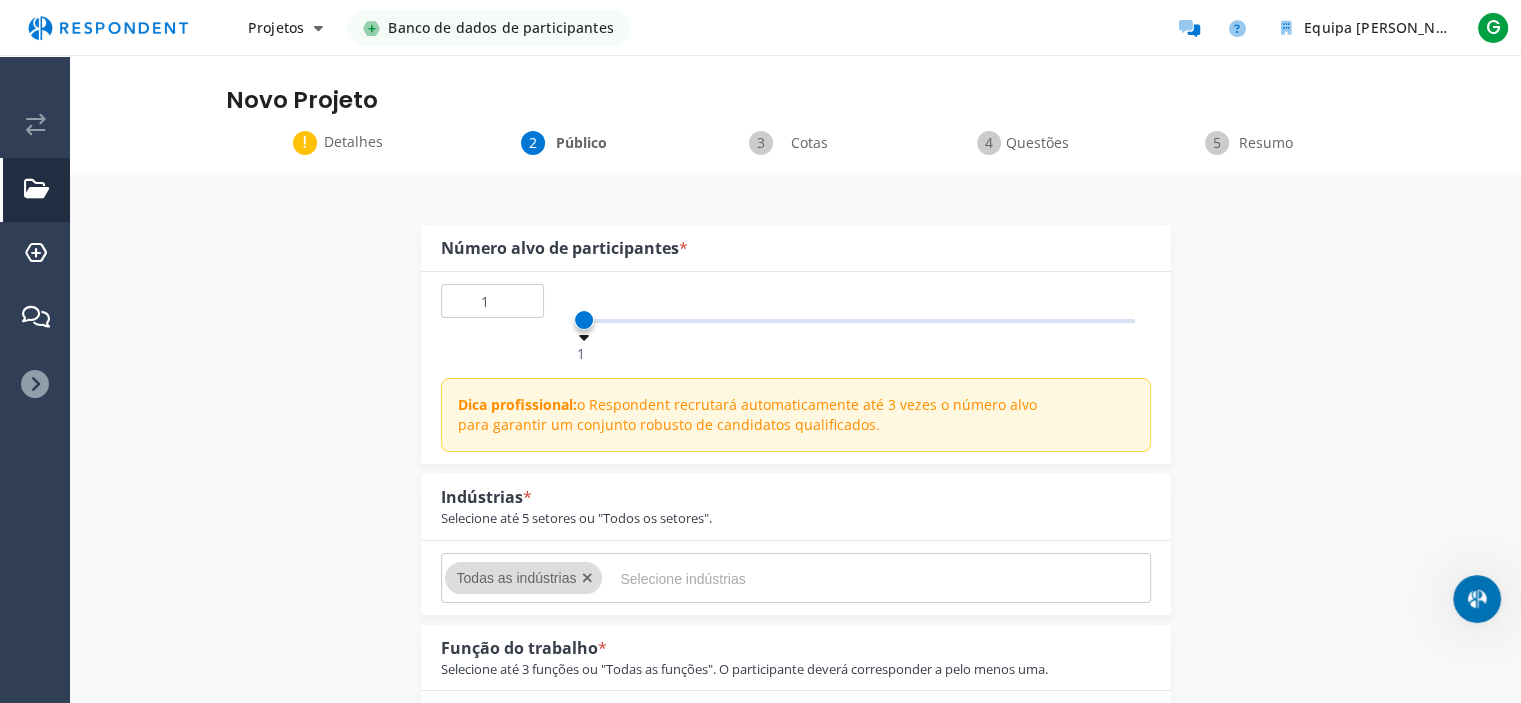 click on "Detalhes" at bounding box center (353, 141) 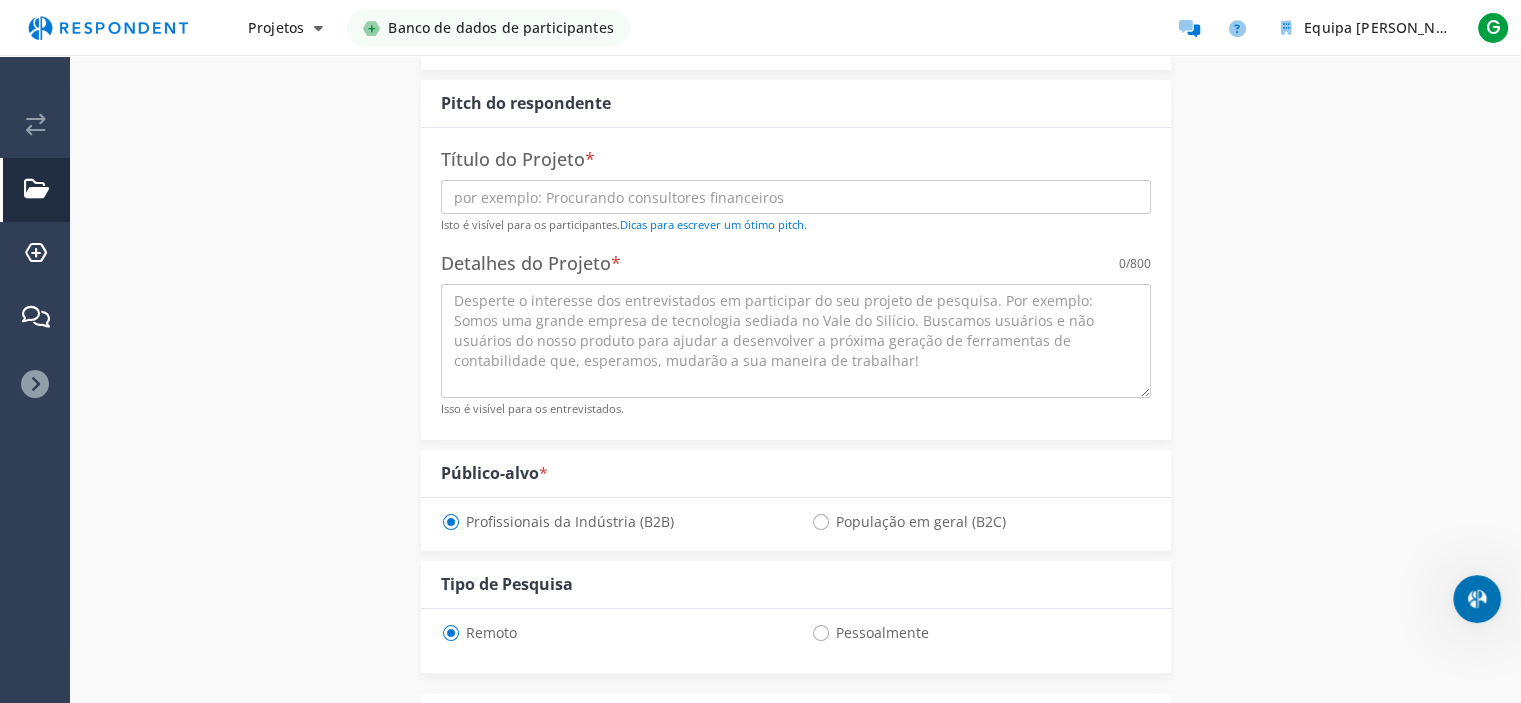 scroll, scrollTop: 0, scrollLeft: 0, axis: both 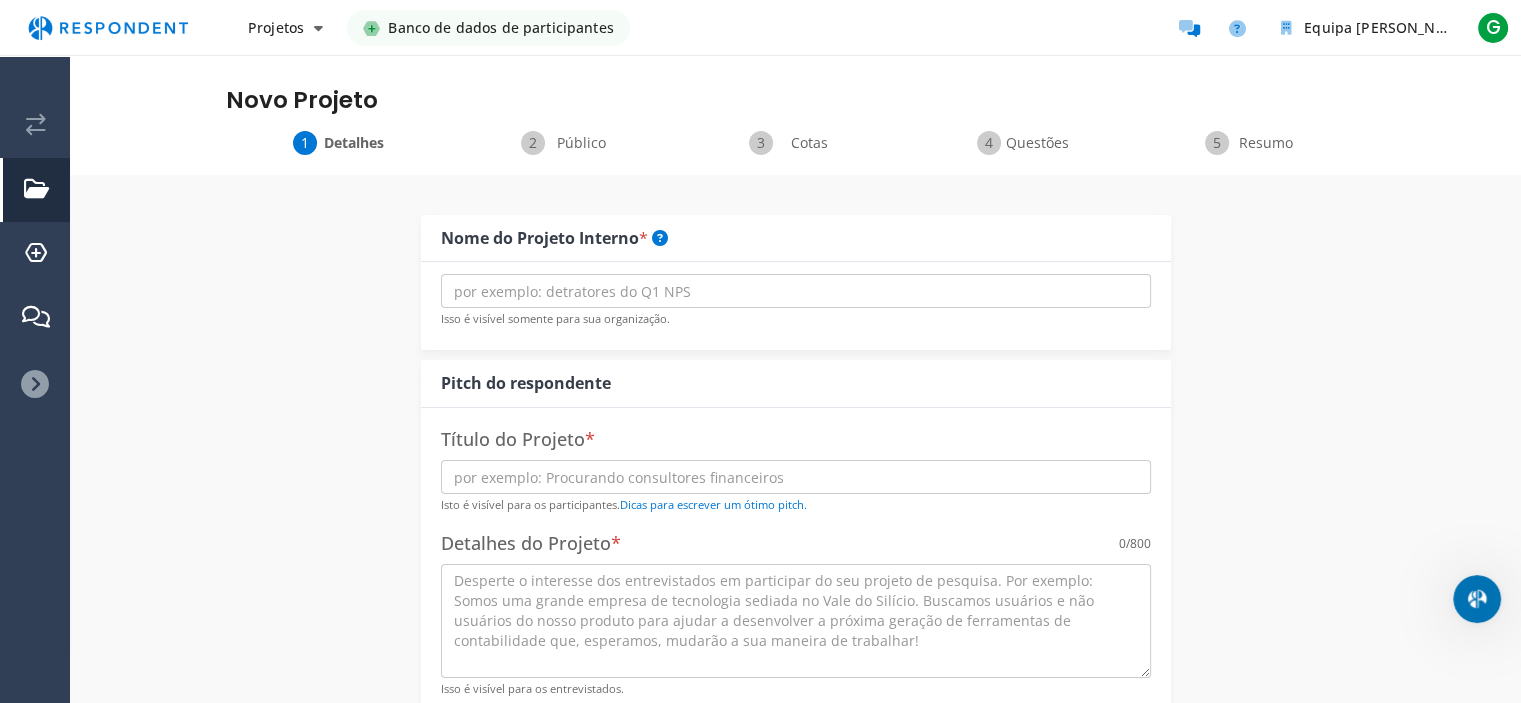 drag, startPoint x: 512, startPoint y: 114, endPoint x: 526, endPoint y: 116, distance: 14.142136 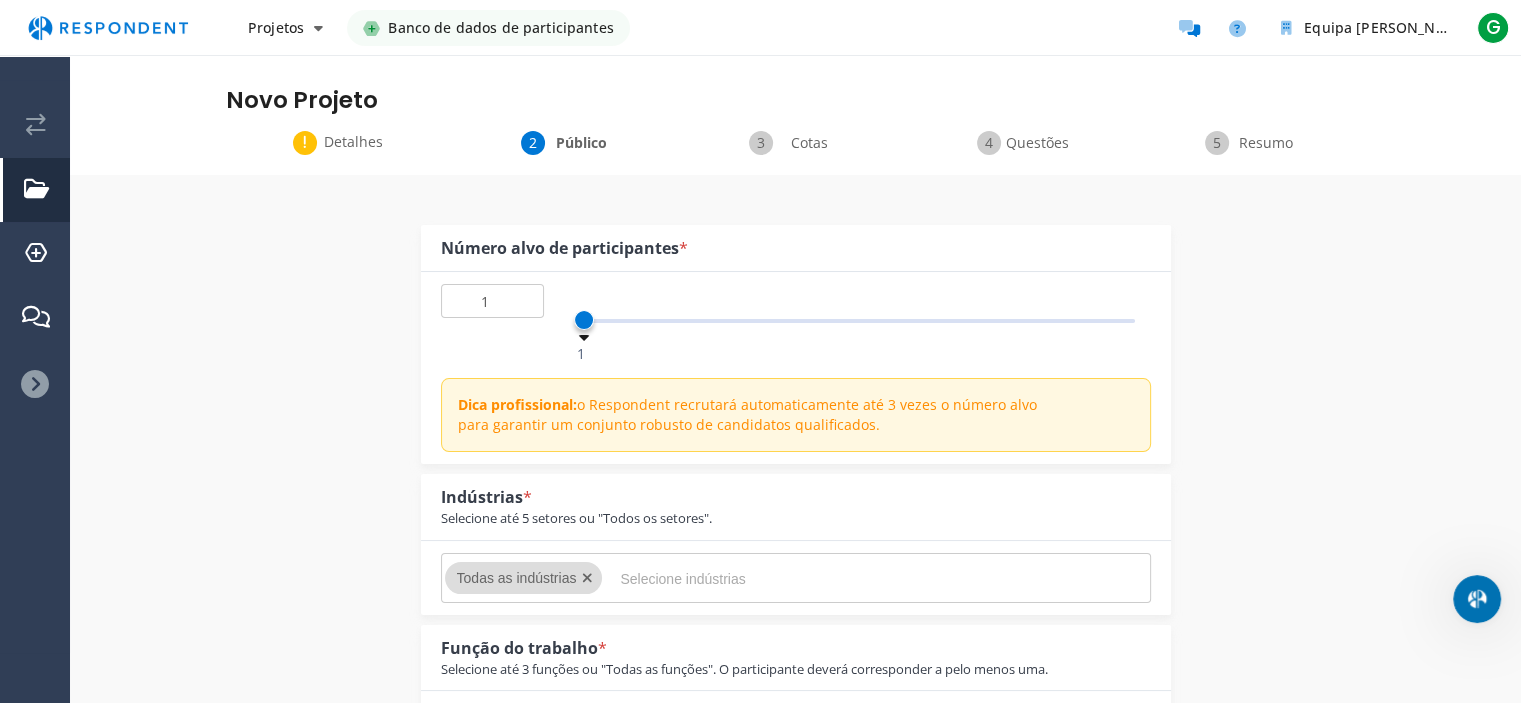 click on "Cotas" at bounding box center [796, 143] 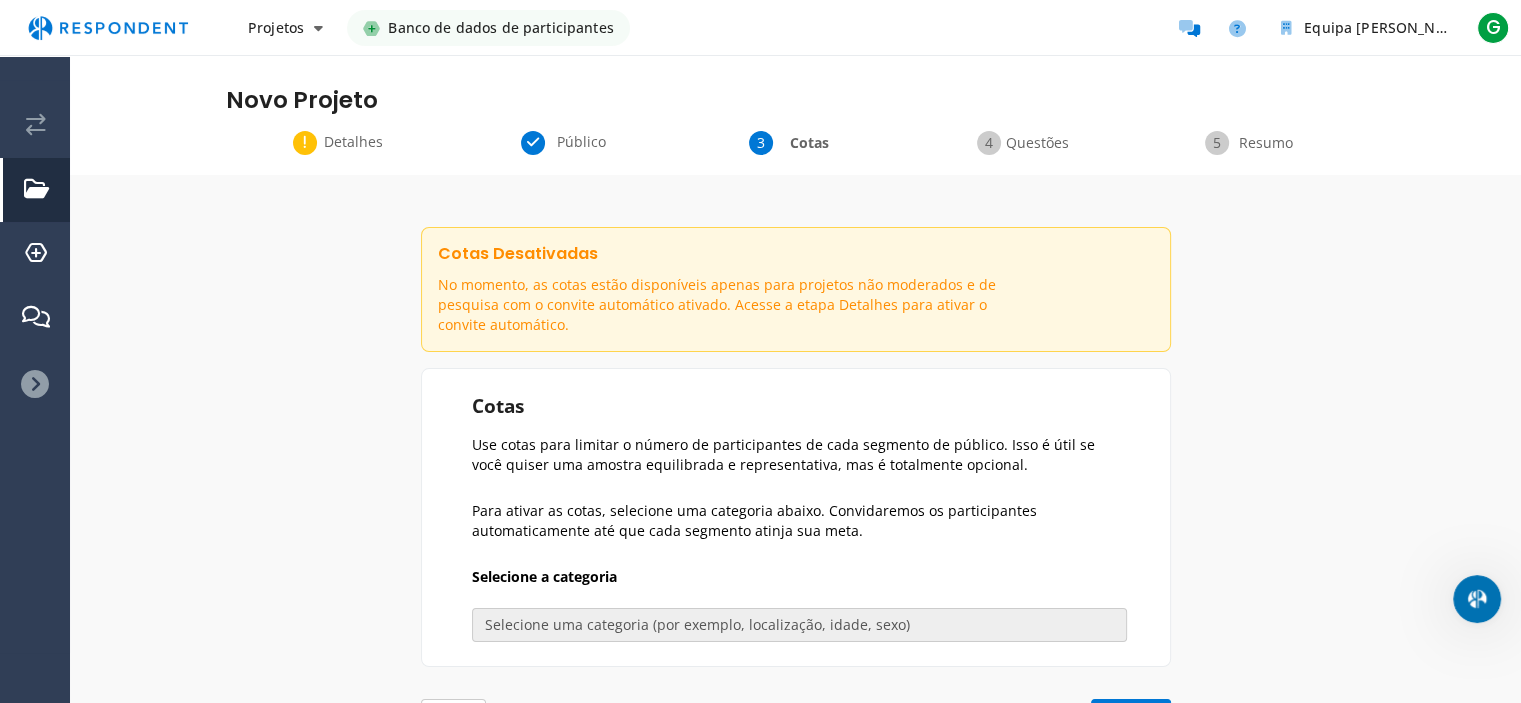 click on "Questões" at bounding box center [1024, 143] 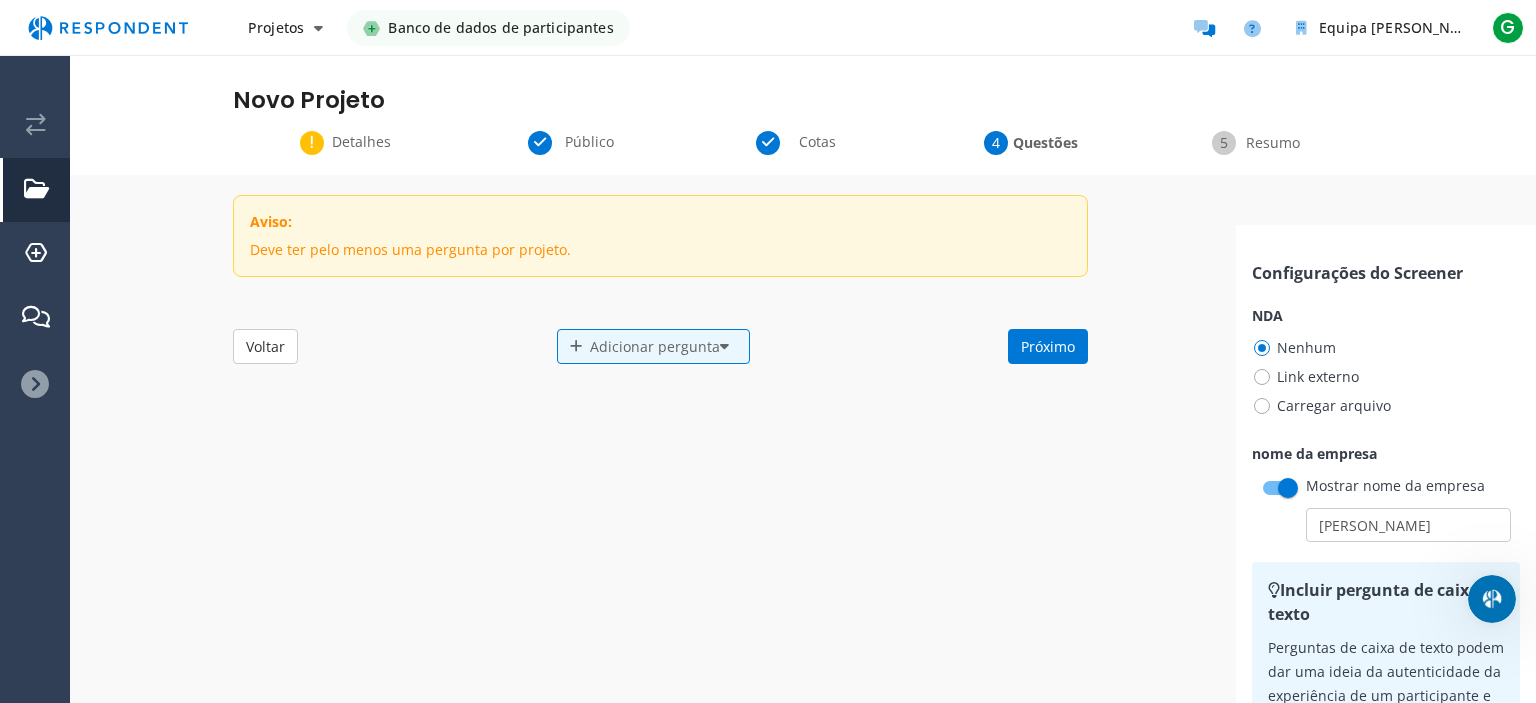 click on "Resumo" at bounding box center (1259, 143) 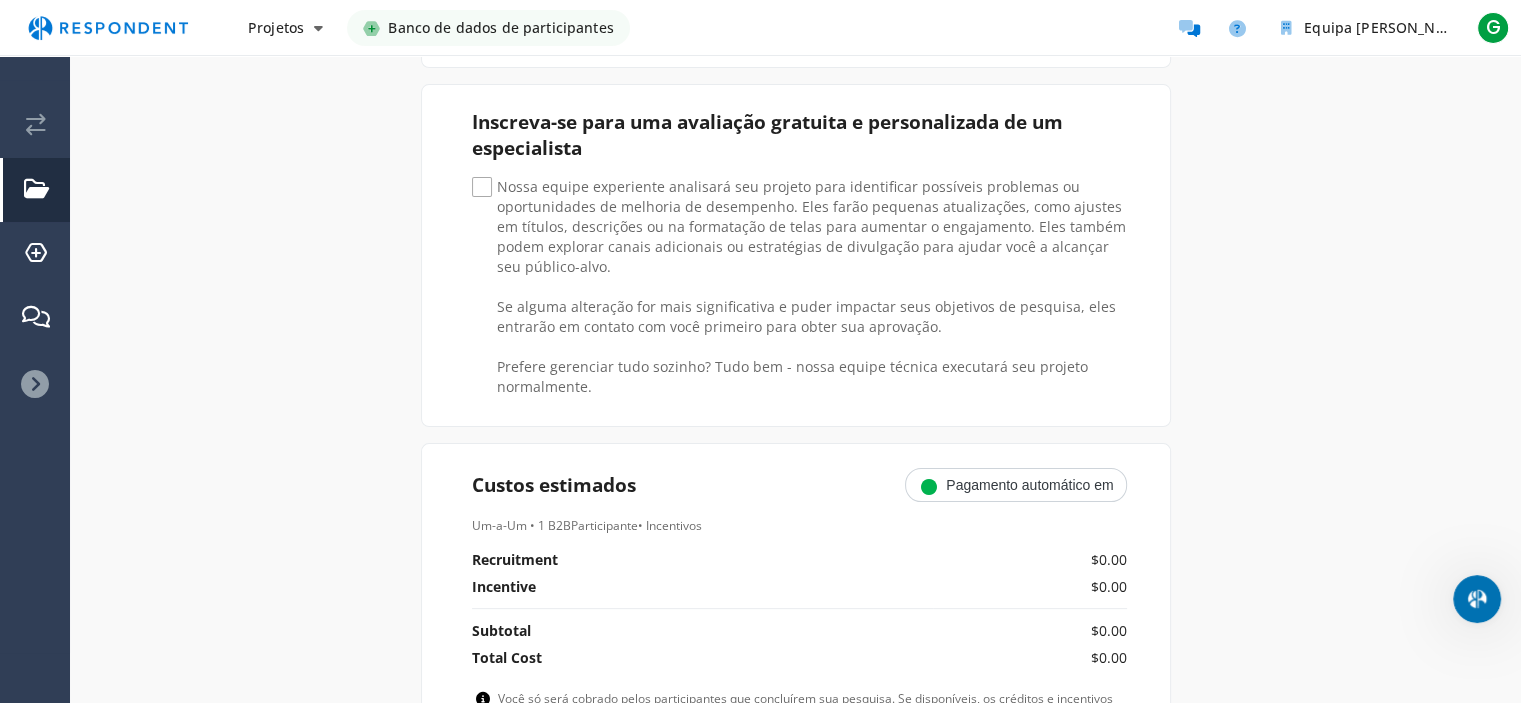 scroll, scrollTop: 200, scrollLeft: 0, axis: vertical 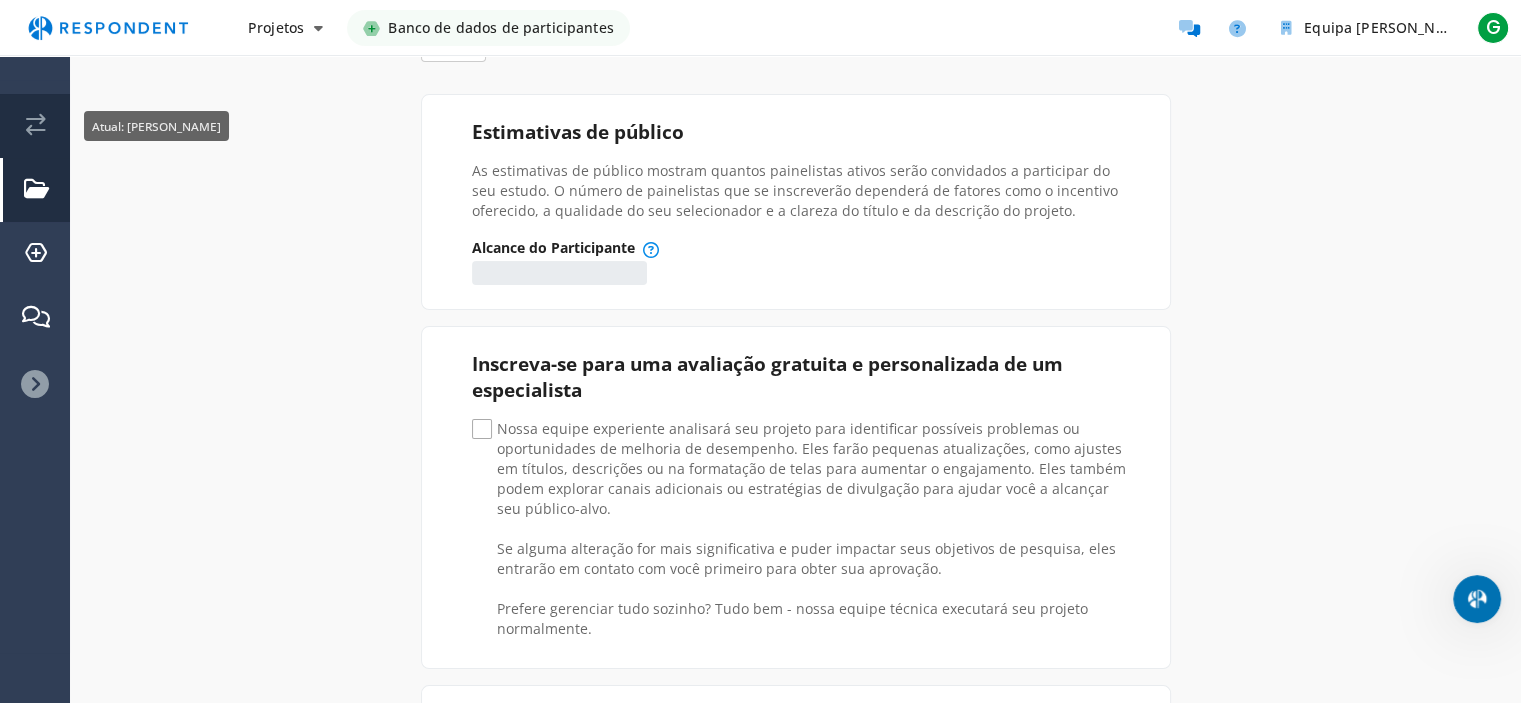 click at bounding box center (36, 126) 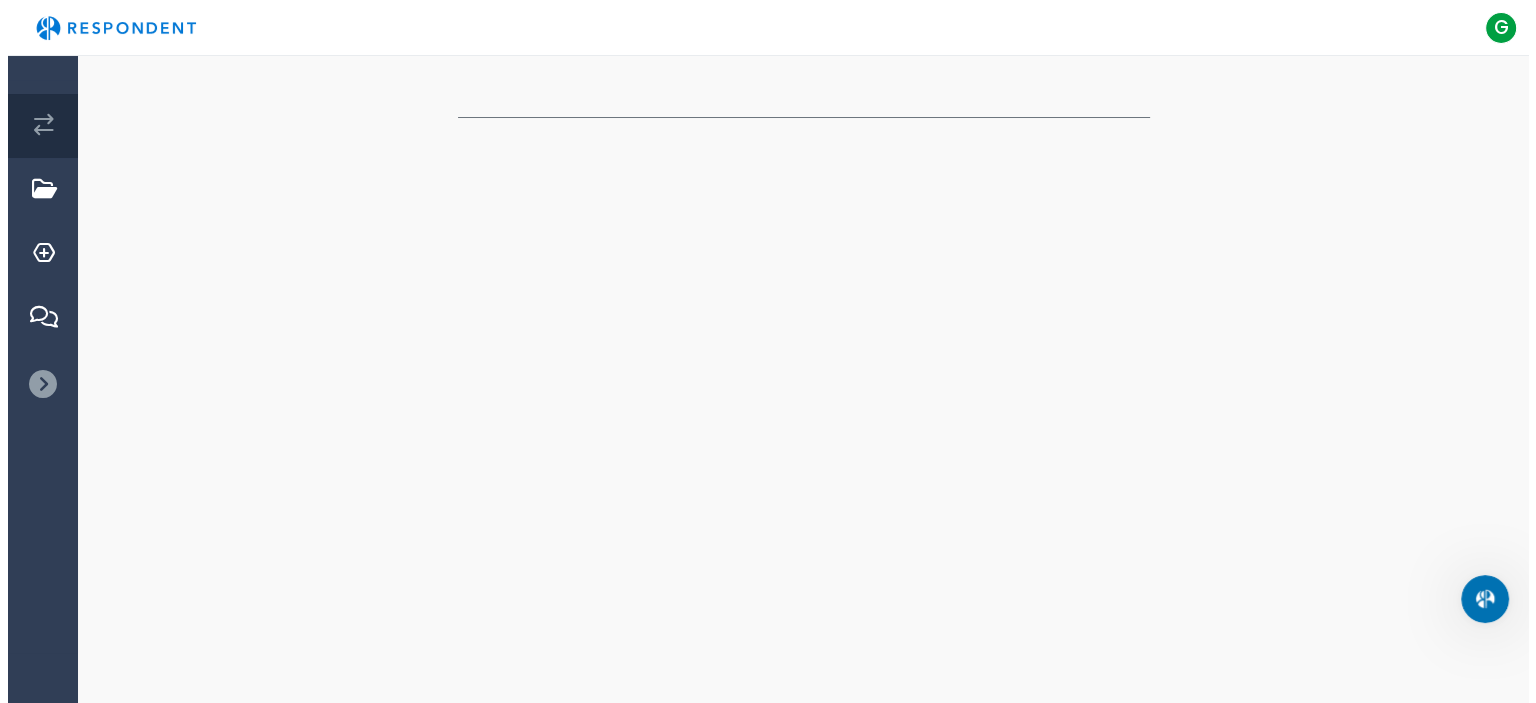 scroll, scrollTop: 0, scrollLeft: 0, axis: both 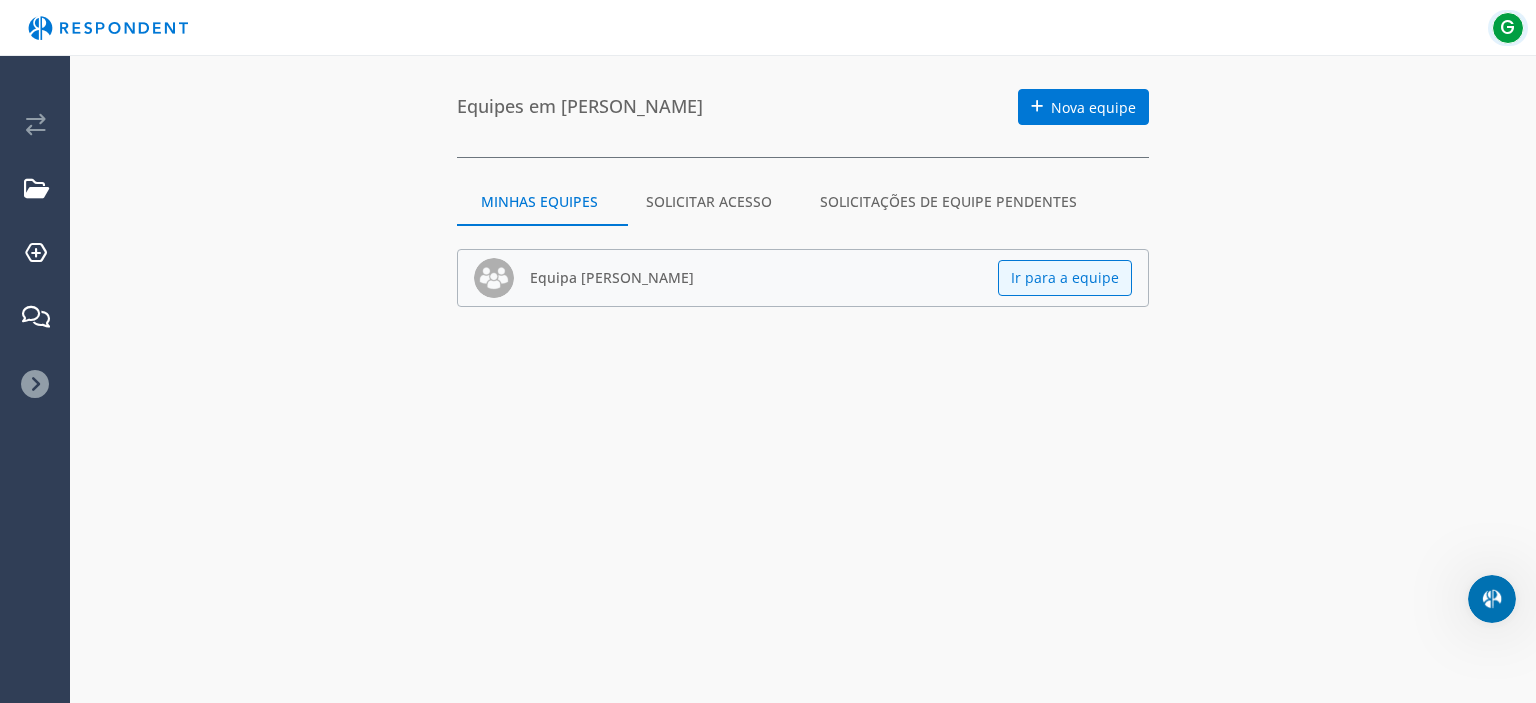 click on "G" at bounding box center (1507, 27) 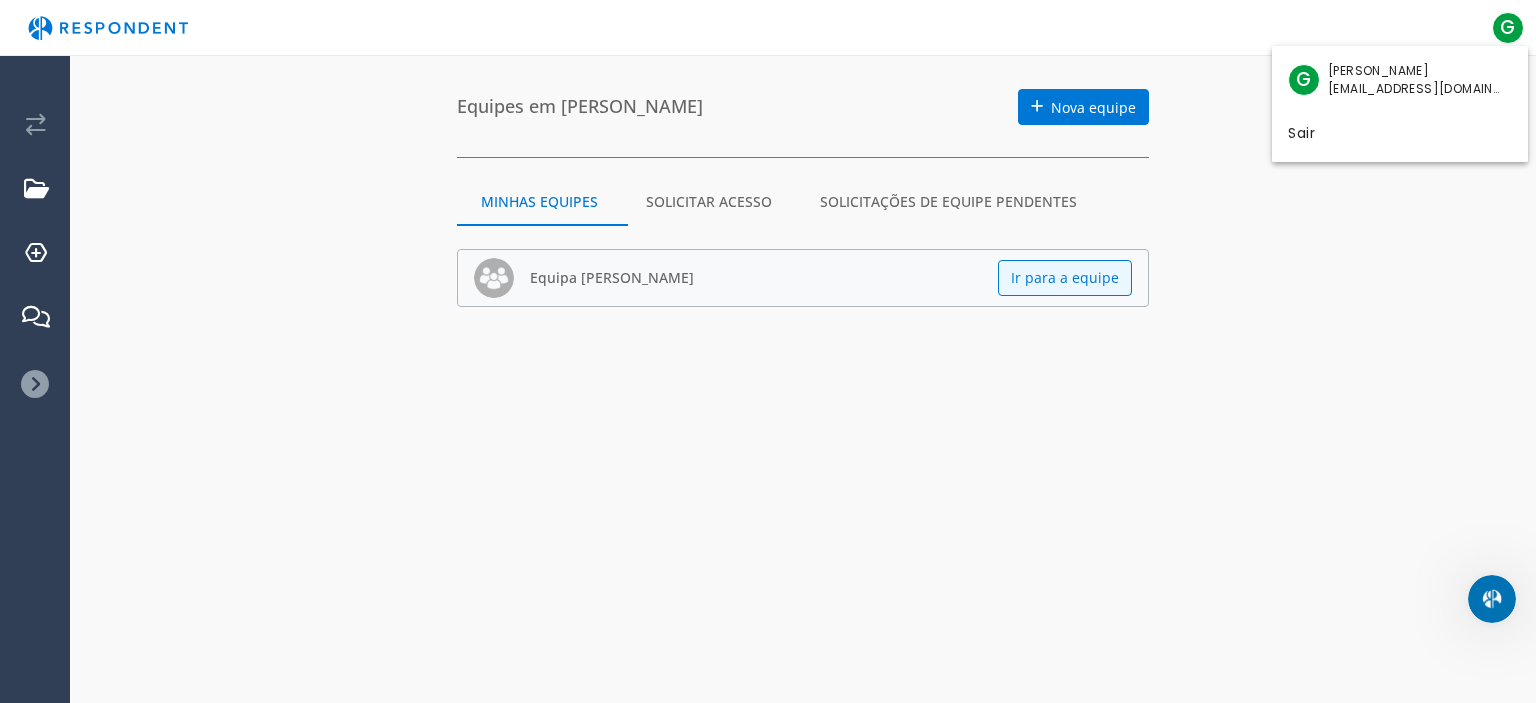 click on "[EMAIL_ADDRESS][DOMAIN_NAME]" at bounding box center (1434, 88) 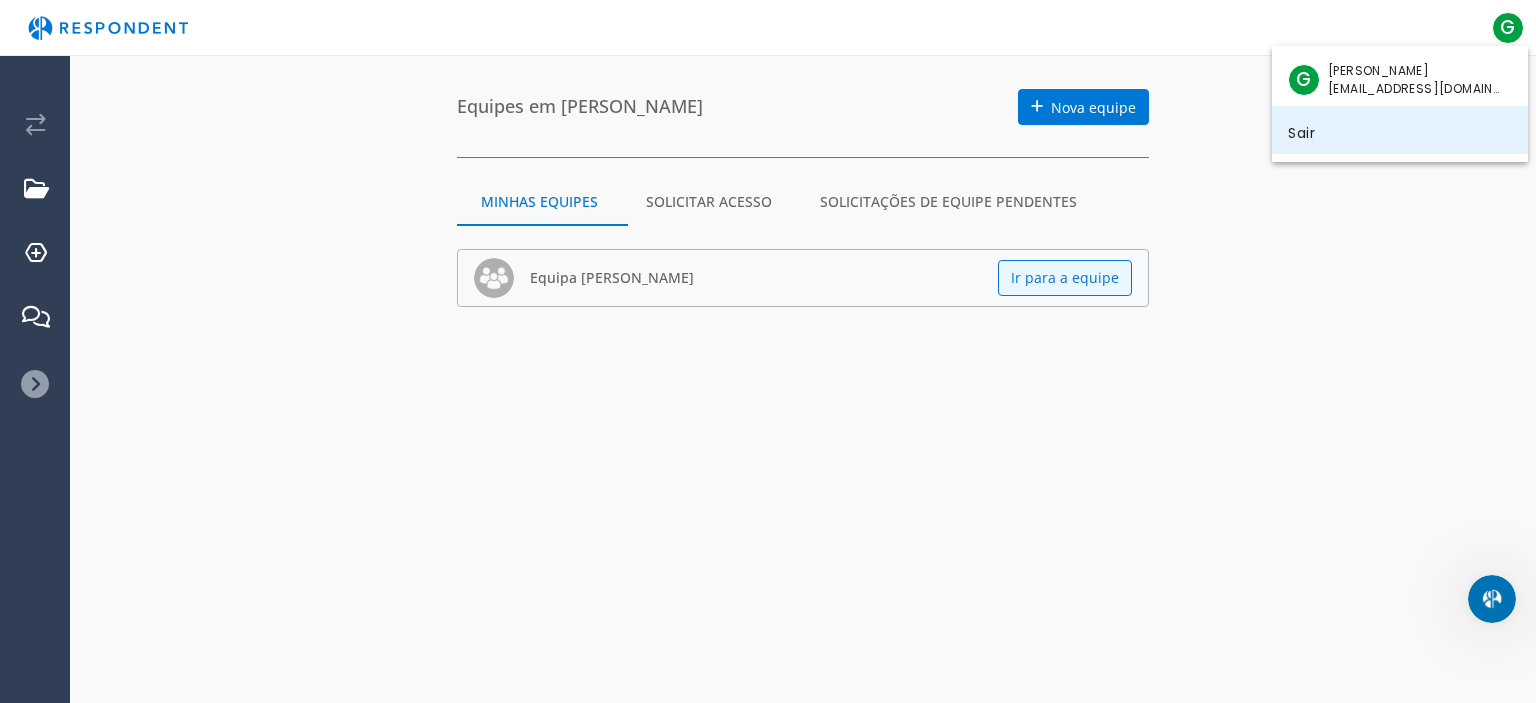 click on "Sair" 